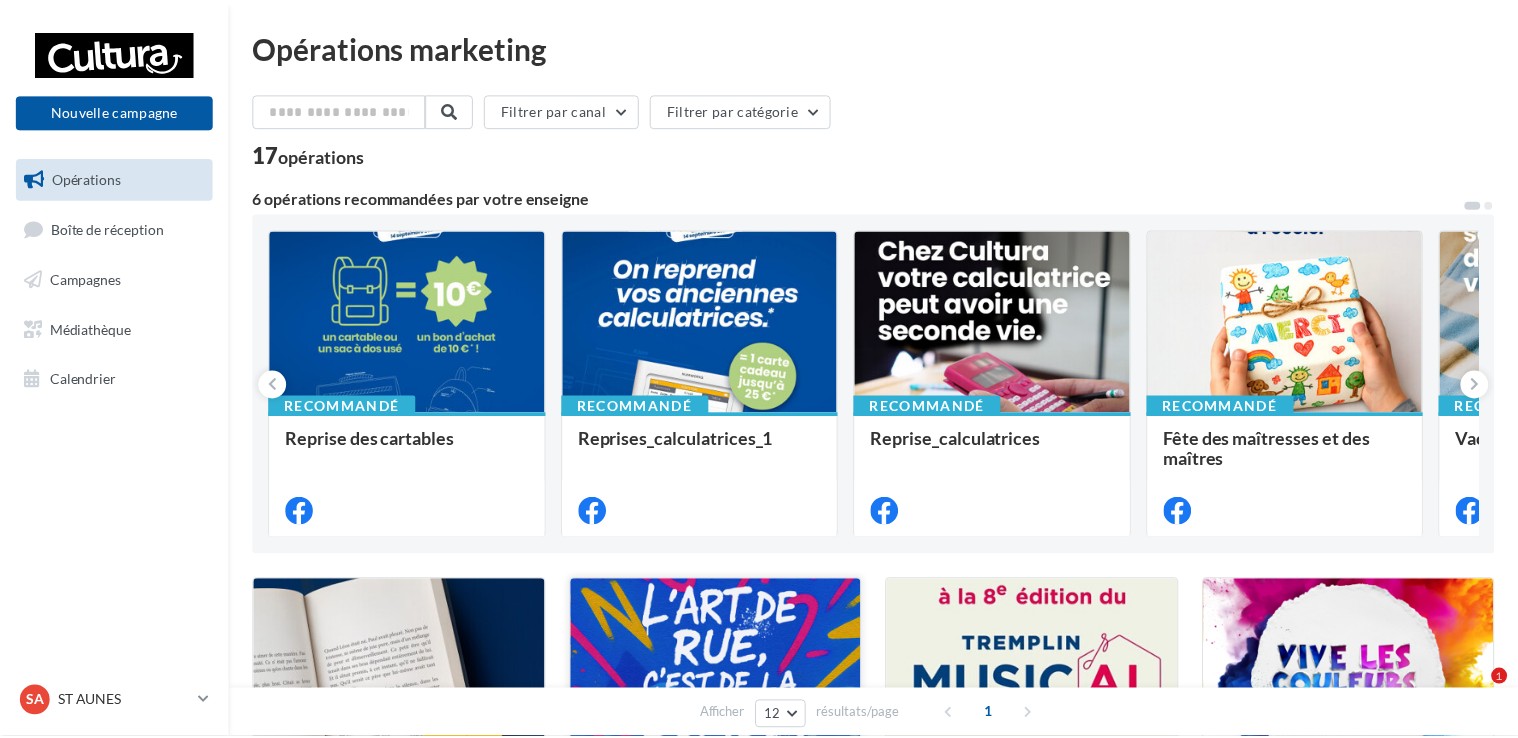 scroll, scrollTop: 0, scrollLeft: 0, axis: both 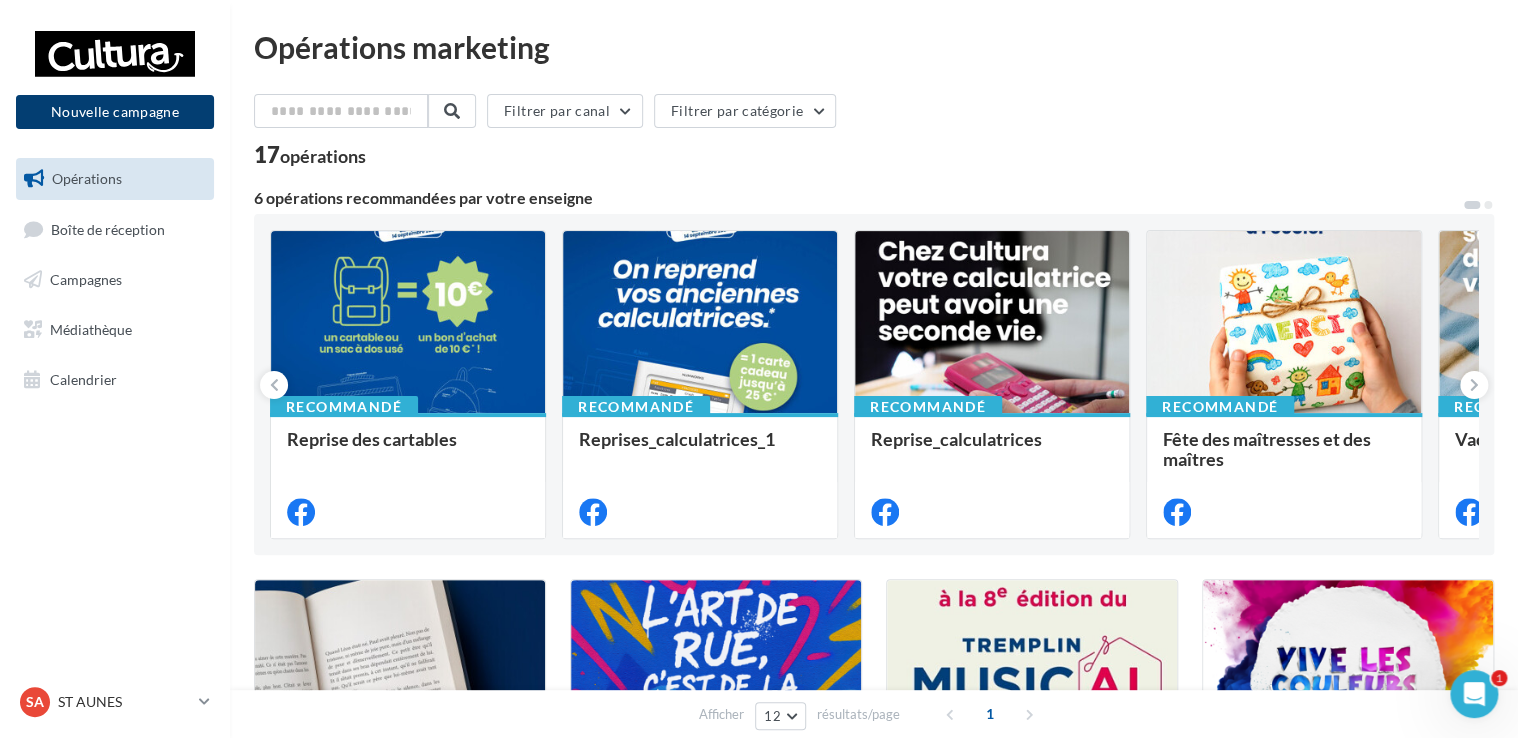 click on "Nouvelle campagne" at bounding box center [115, 112] 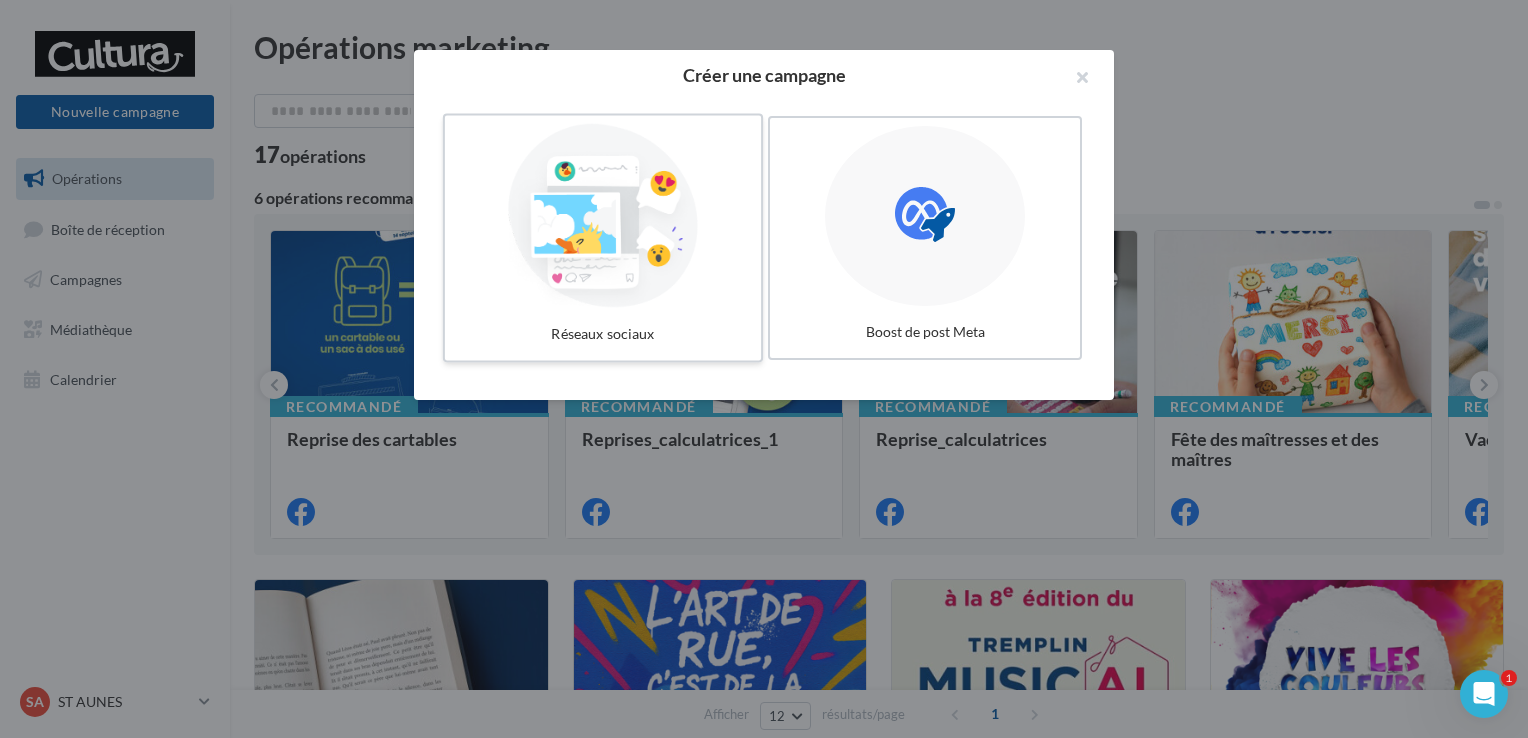 click at bounding box center [603, 216] 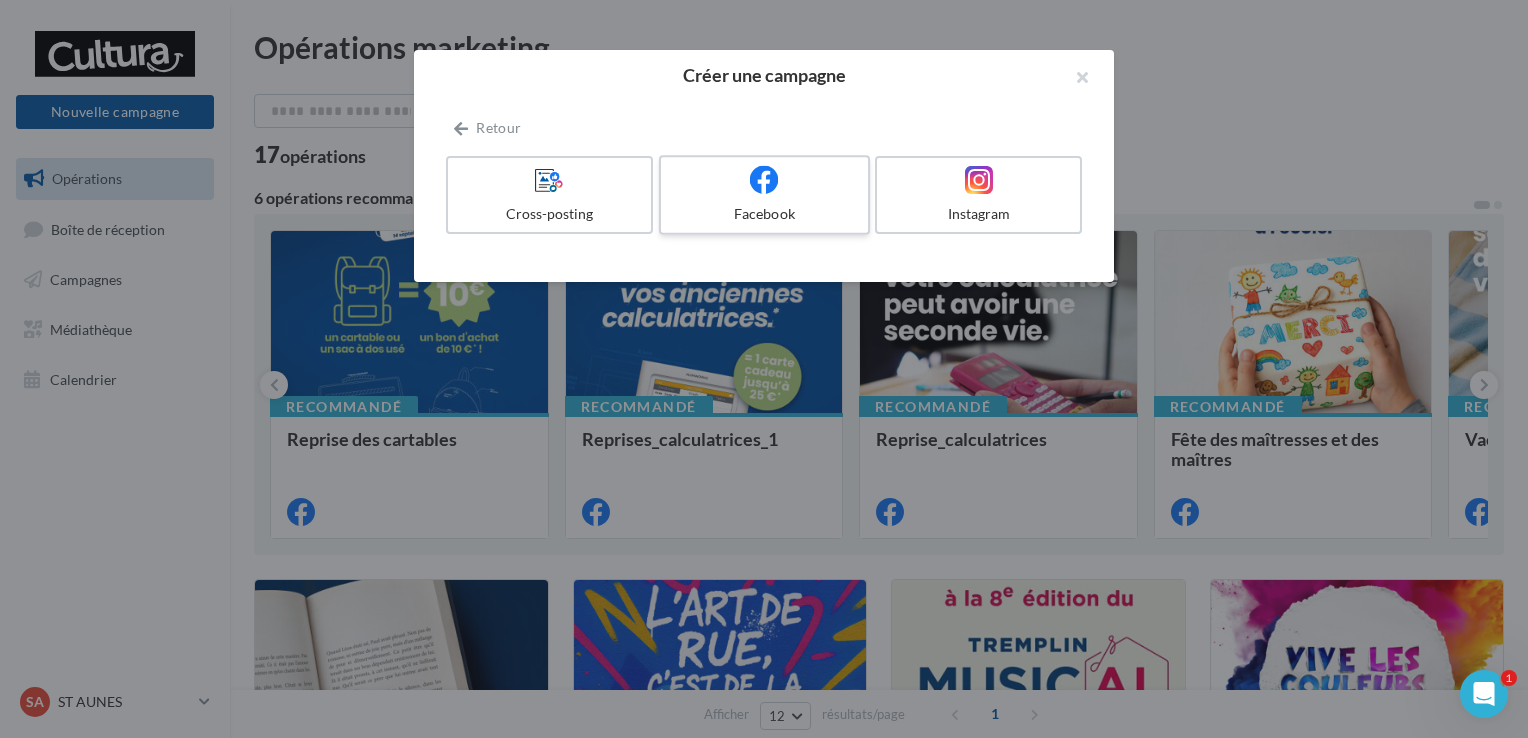 click on "Facebook" at bounding box center [764, 214] 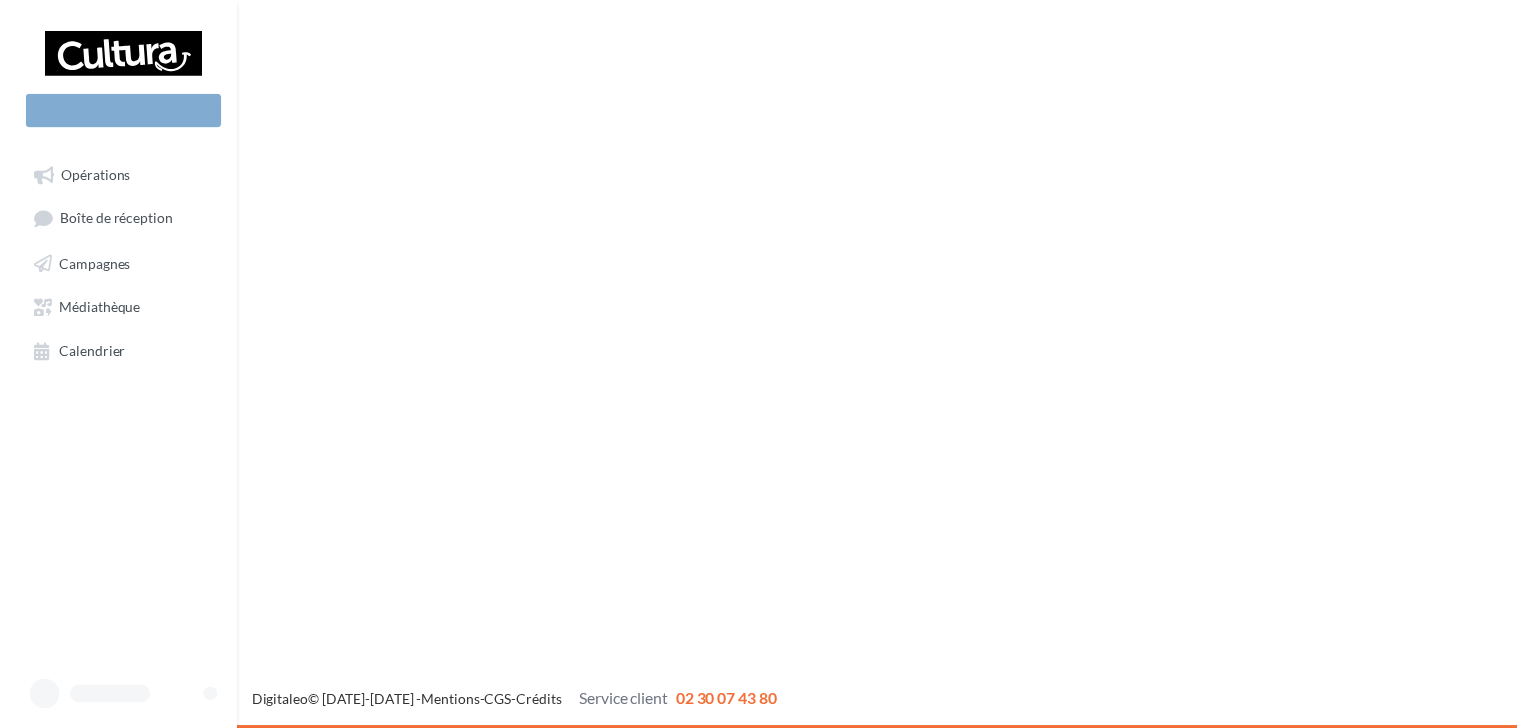 scroll, scrollTop: 0, scrollLeft: 0, axis: both 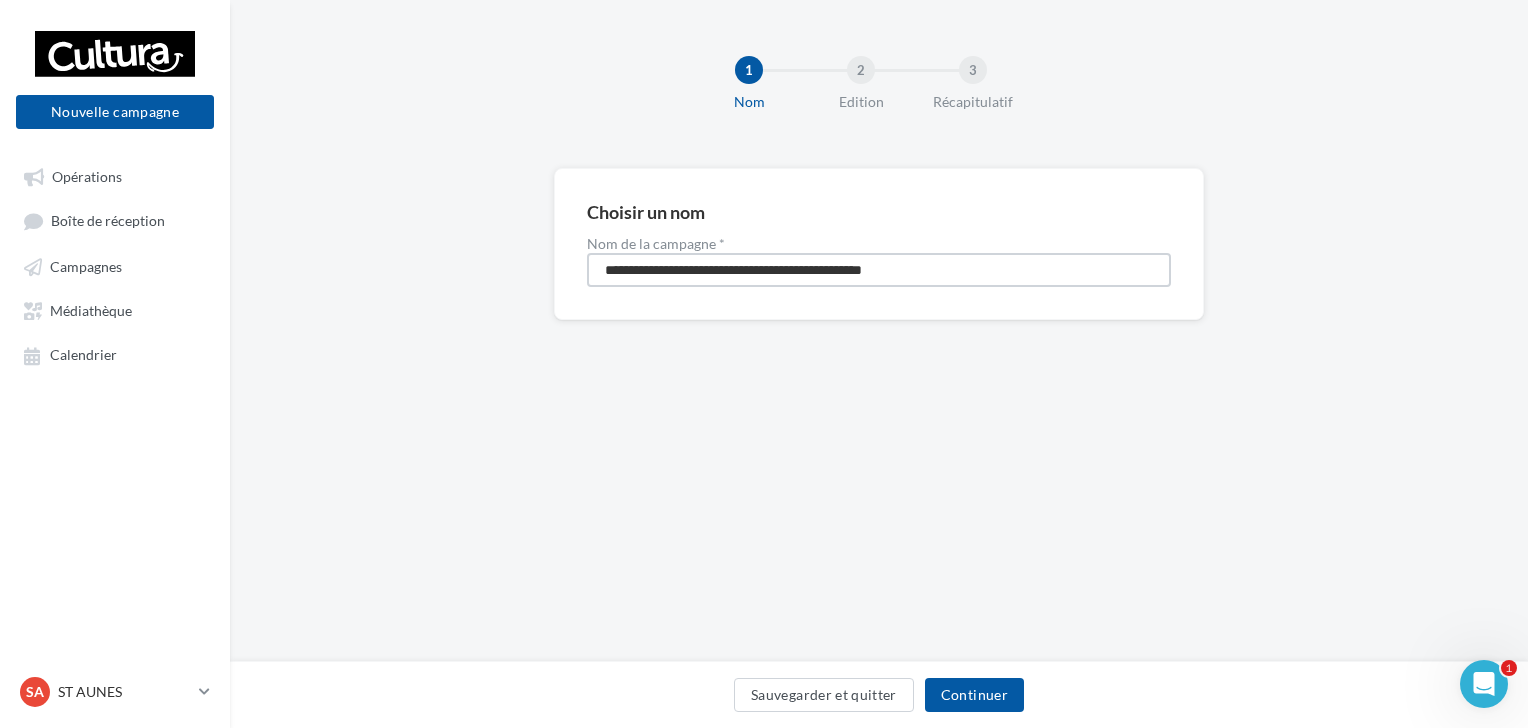 drag, startPoint x: 956, startPoint y: 267, endPoint x: -4, endPoint y: 273, distance: 960.01874 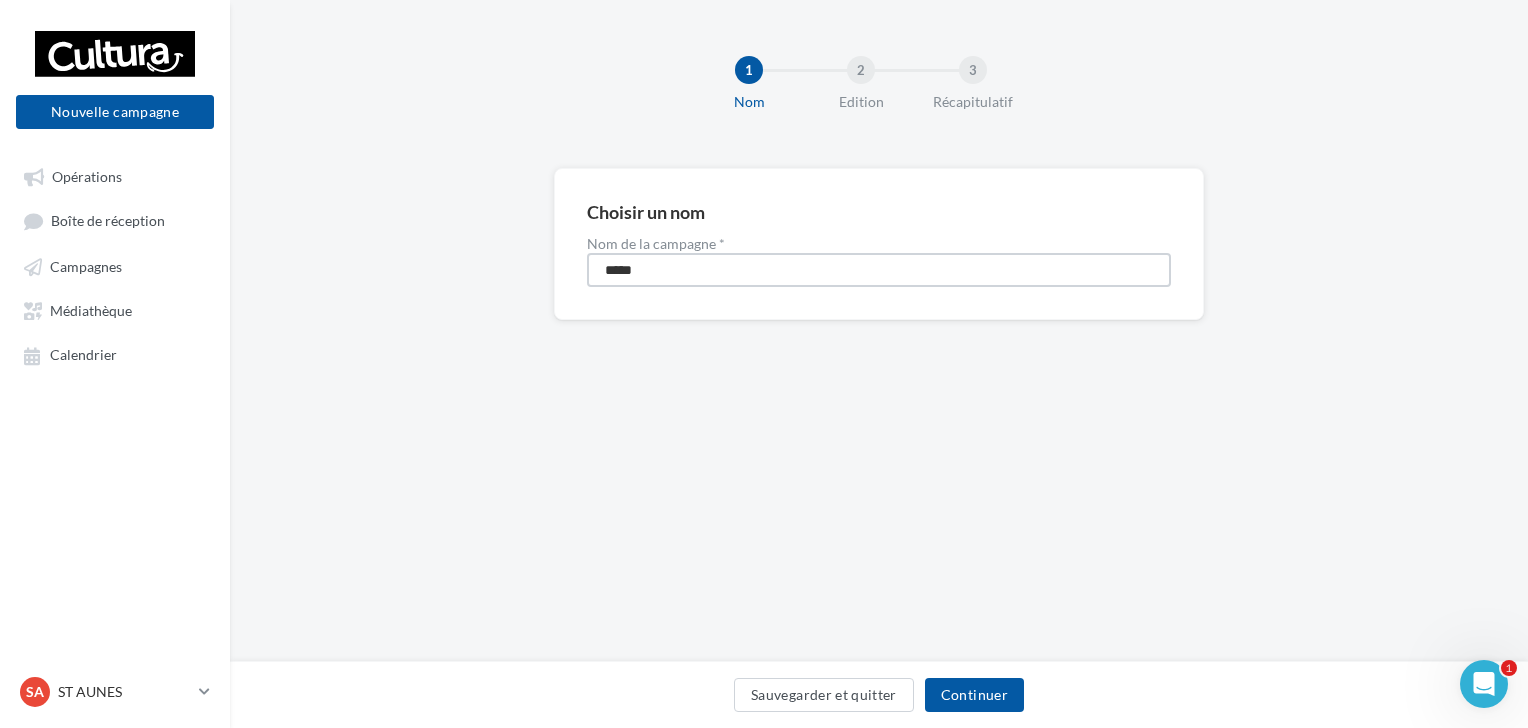 type on "******" 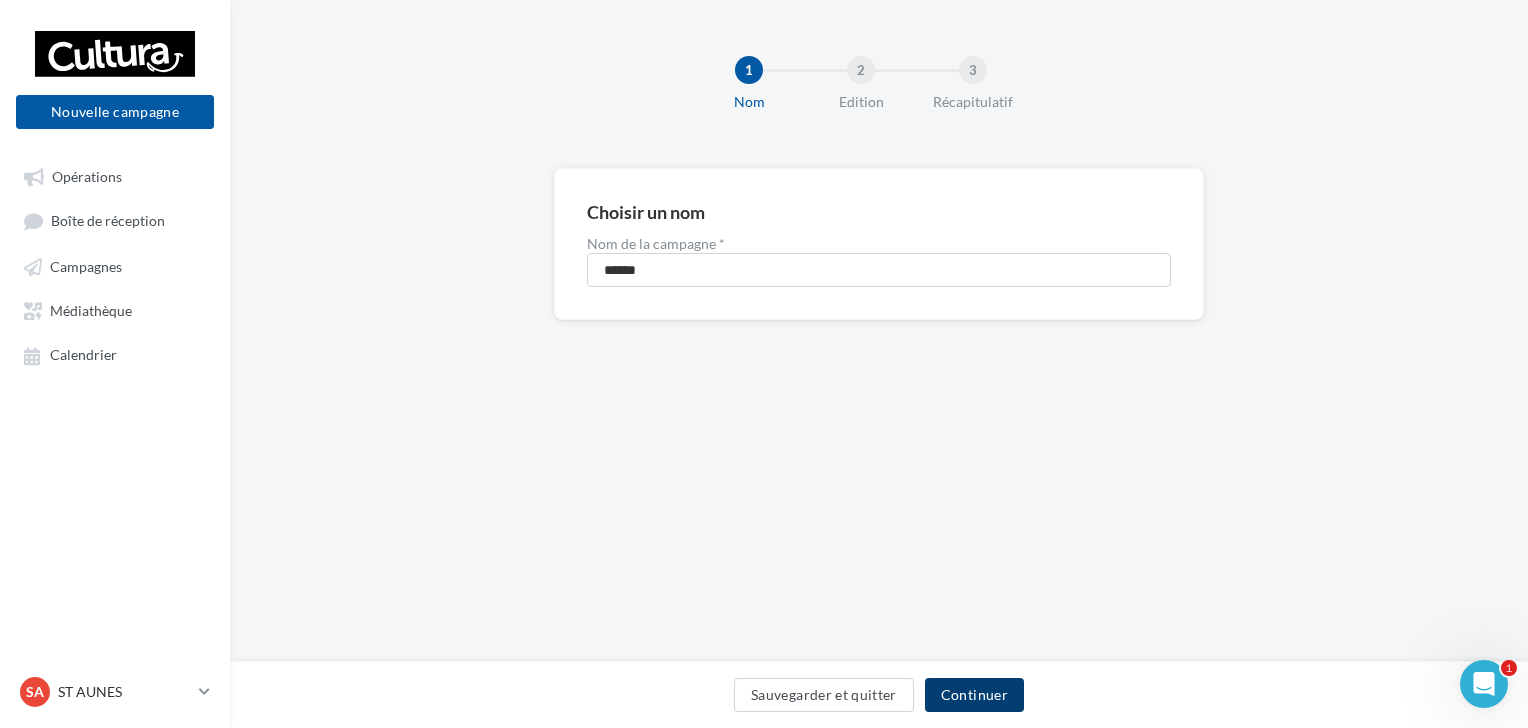click on "Continuer" at bounding box center [974, 695] 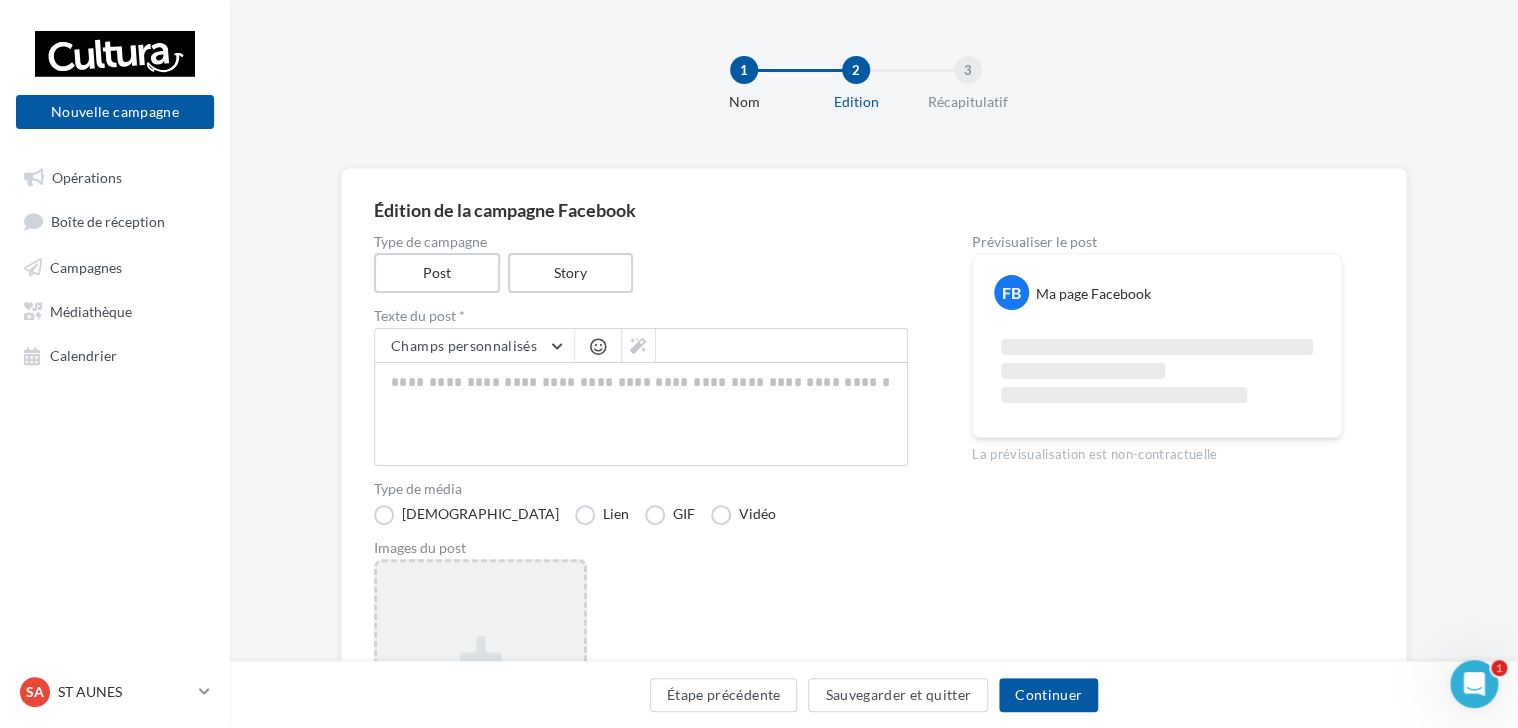 click on "Ajouter une image     Format: png, jpg" at bounding box center (480, 689) 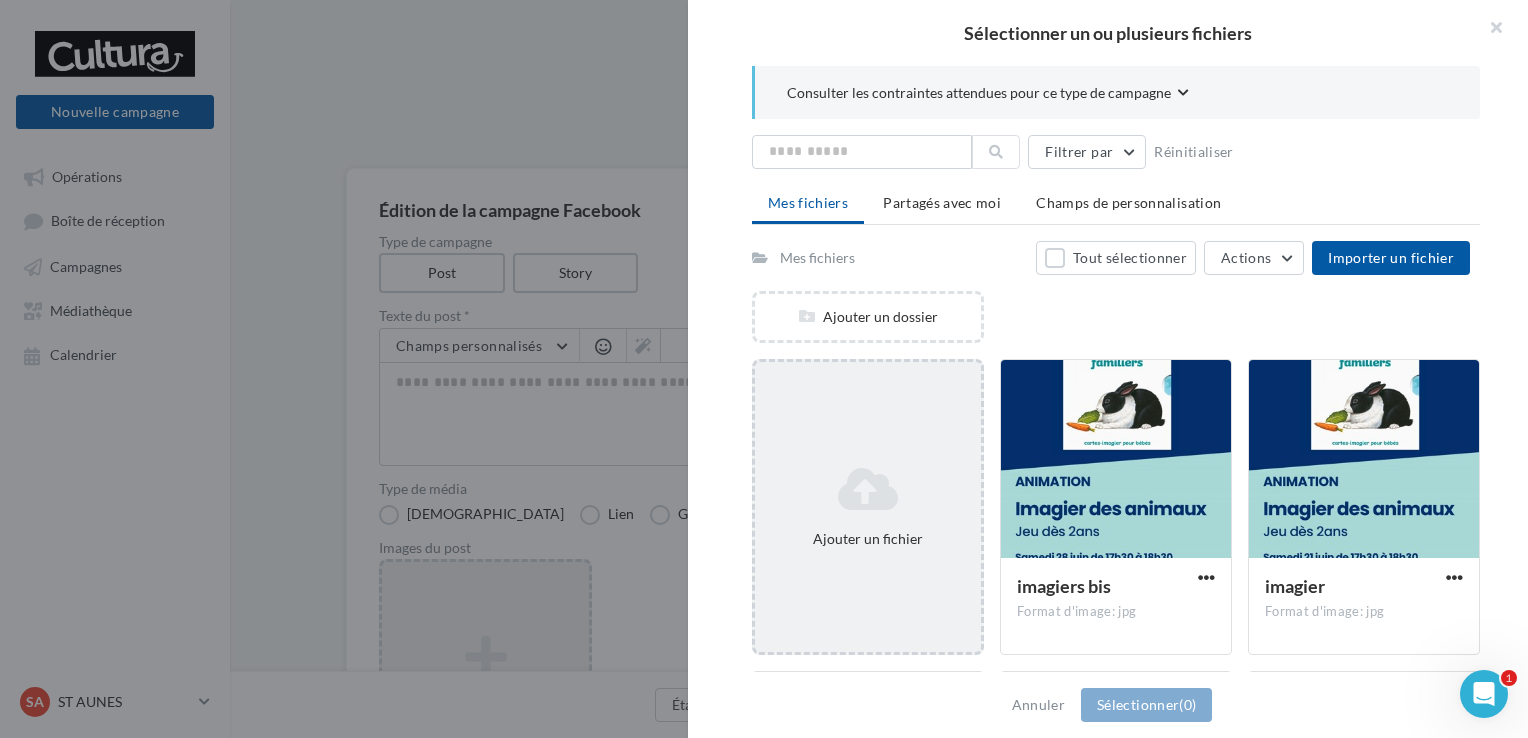 click at bounding box center [868, 489] 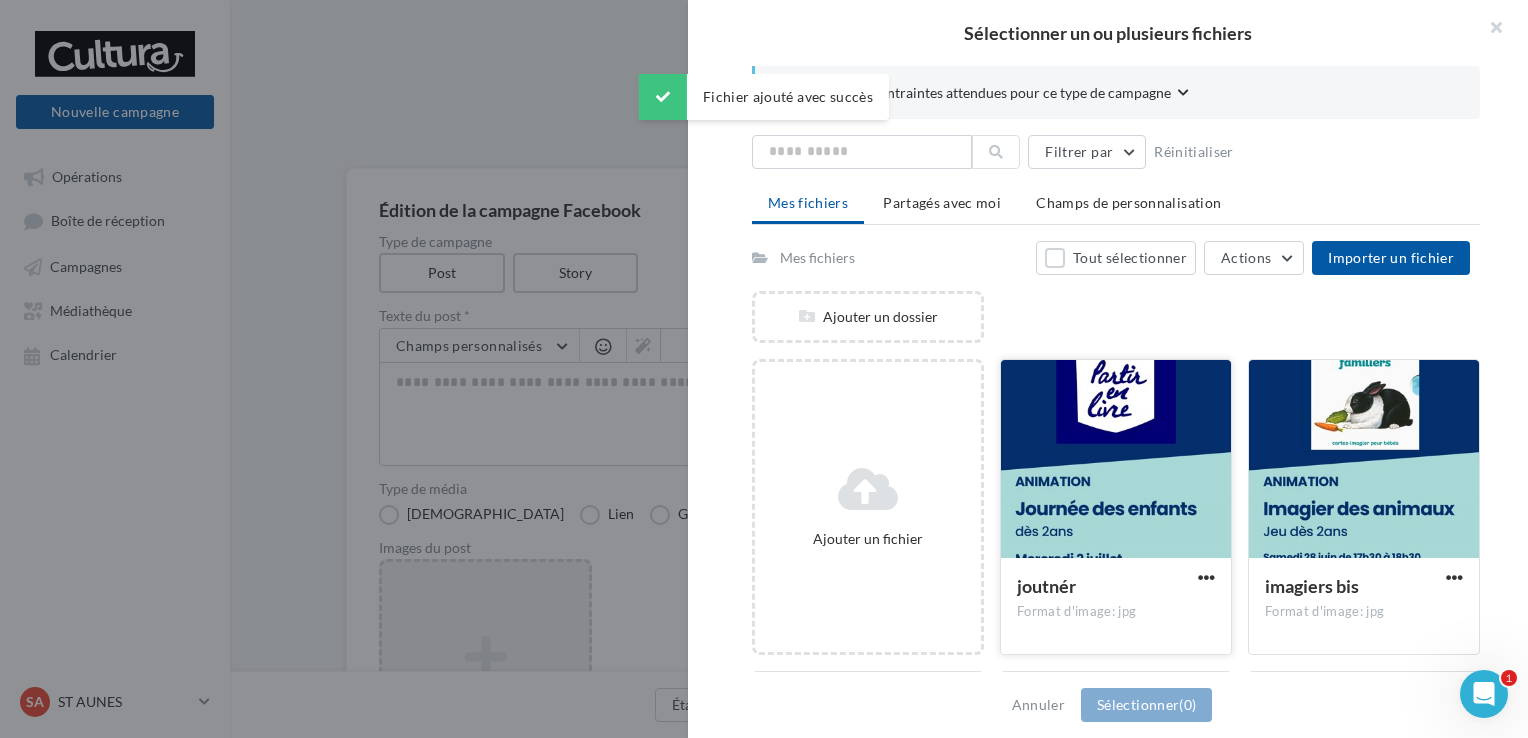 click at bounding box center (1116, 460) 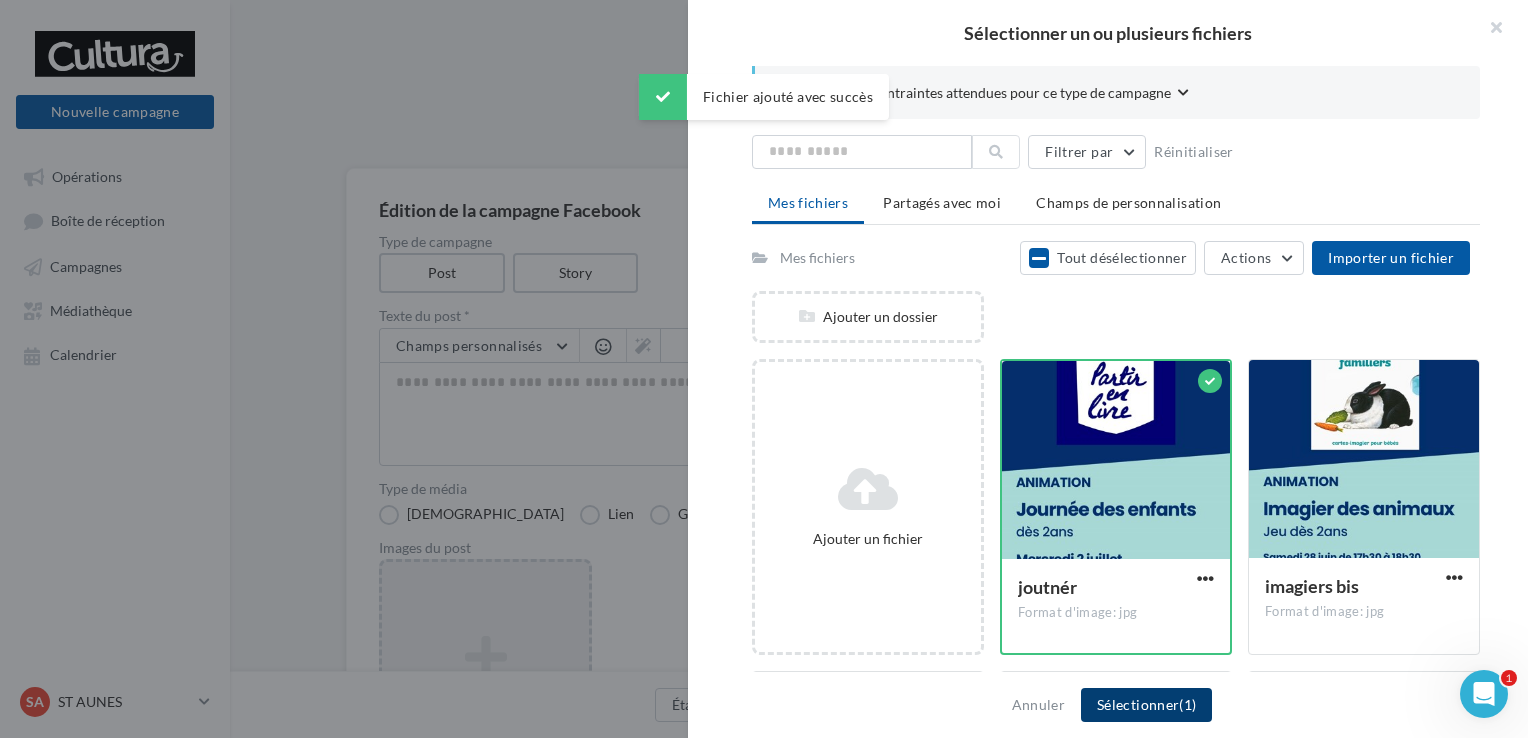 click on "Sélectionner   (1)" at bounding box center (1146, 705) 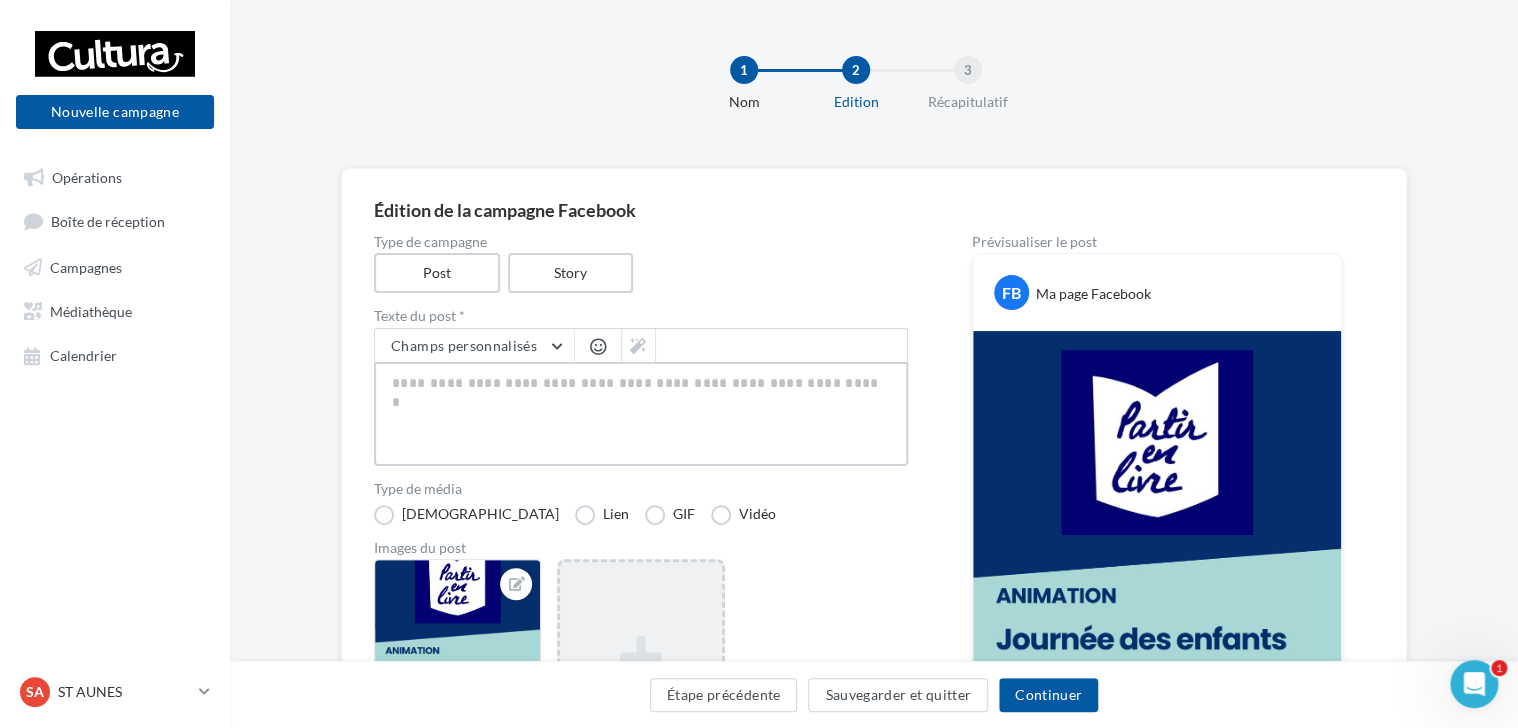 click at bounding box center [641, 414] 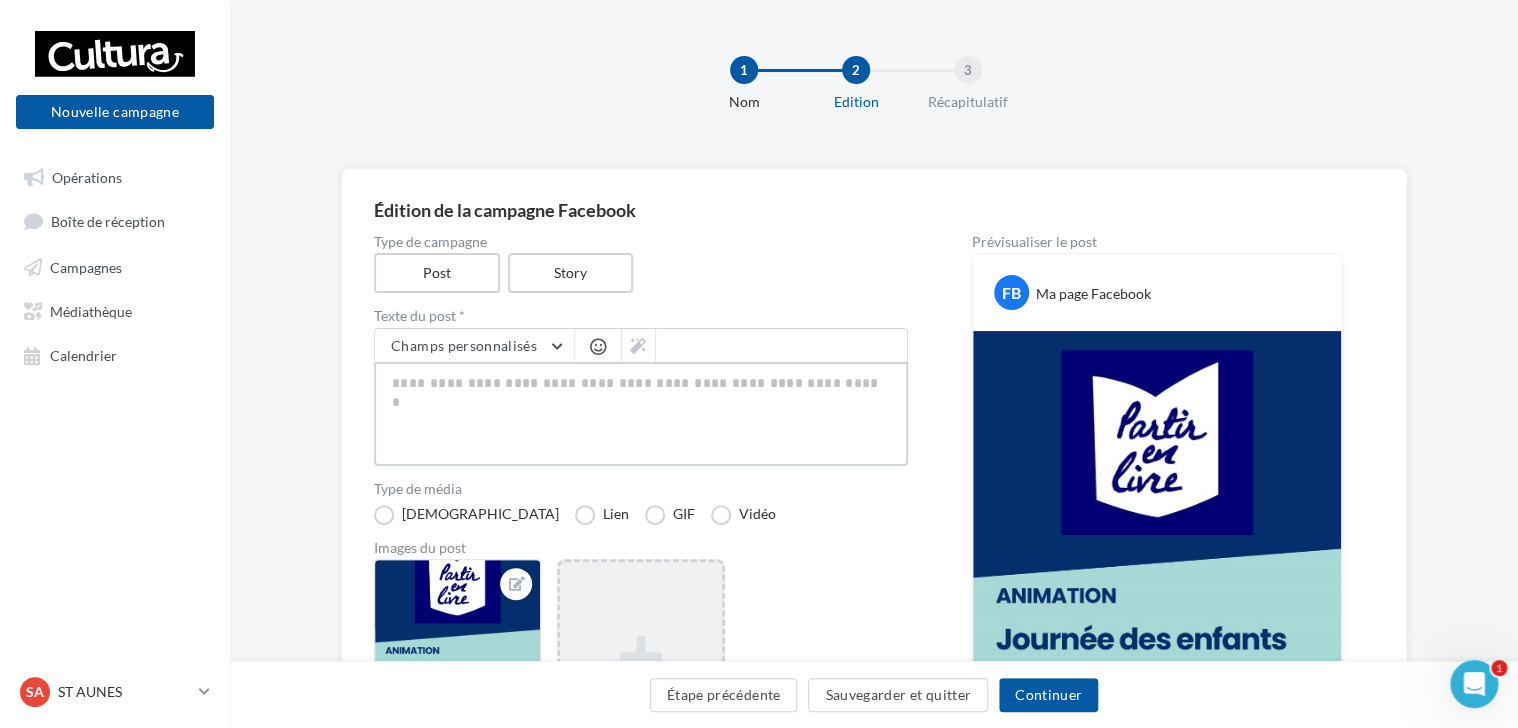 paste on "**********" 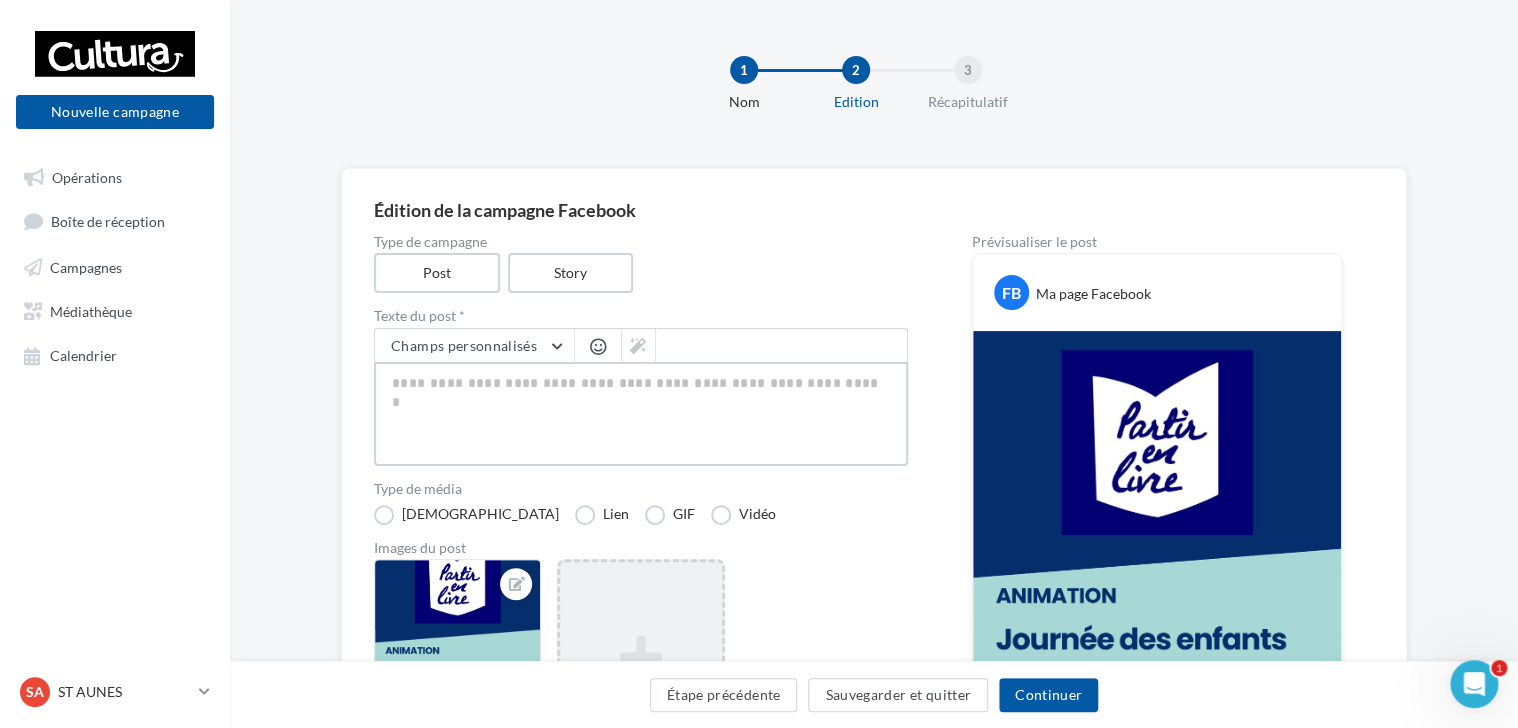 type on "**********" 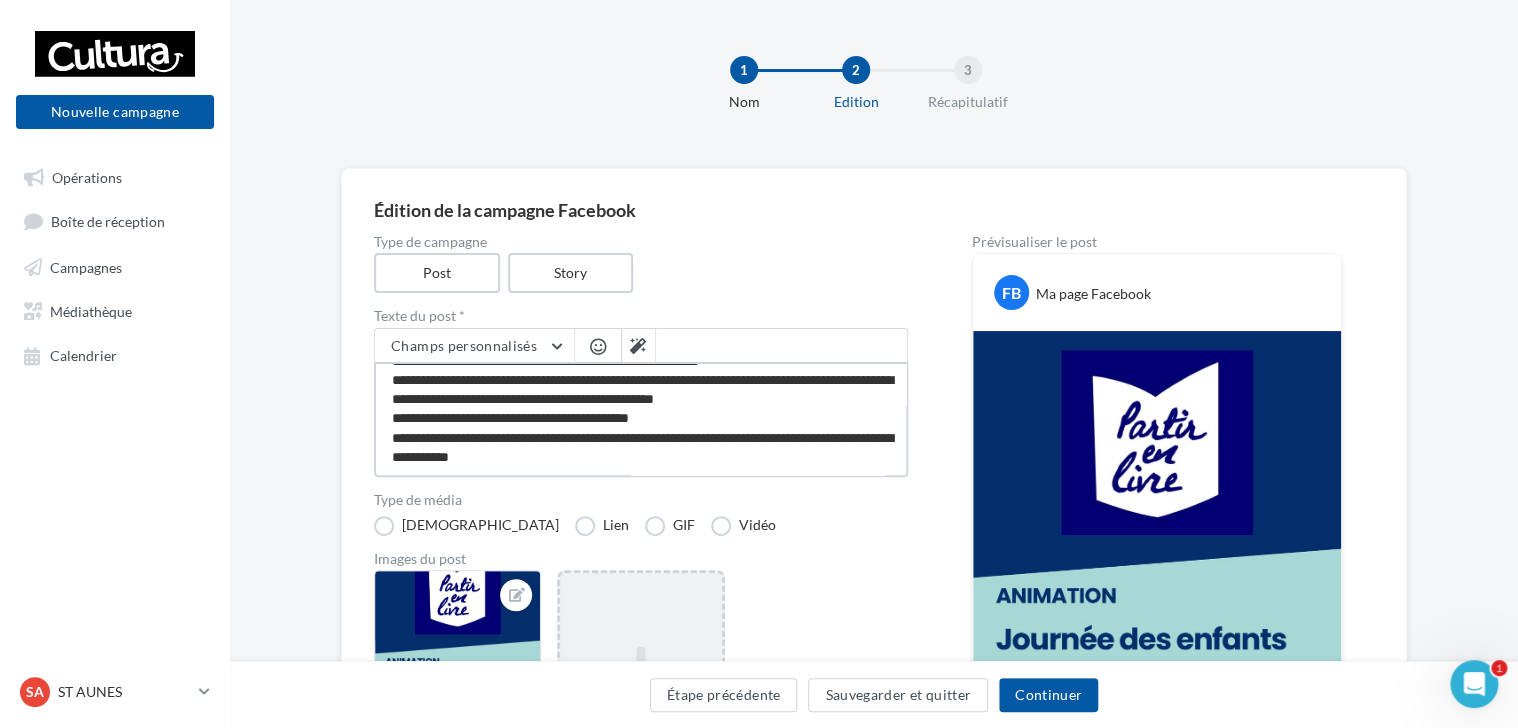 scroll, scrollTop: 0, scrollLeft: 0, axis: both 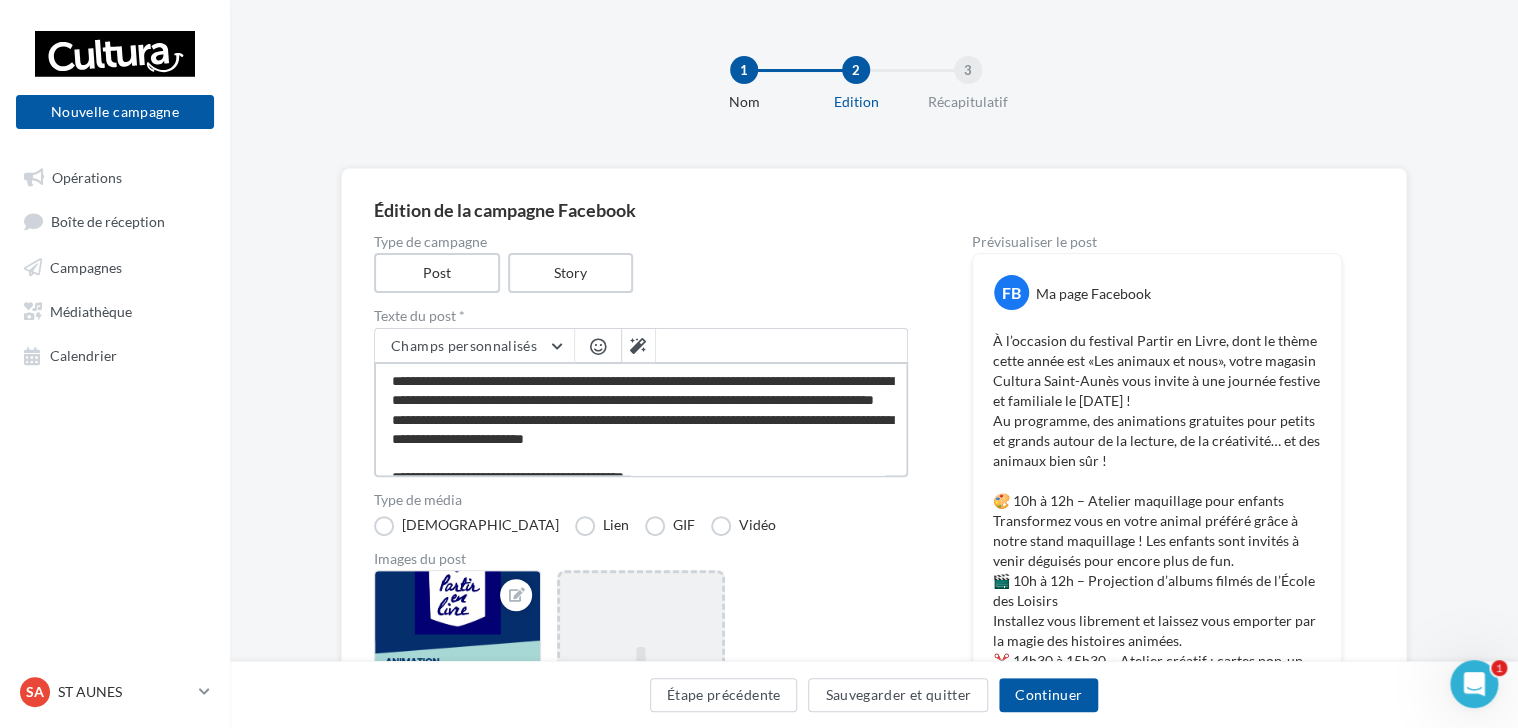 click at bounding box center [641, 419] 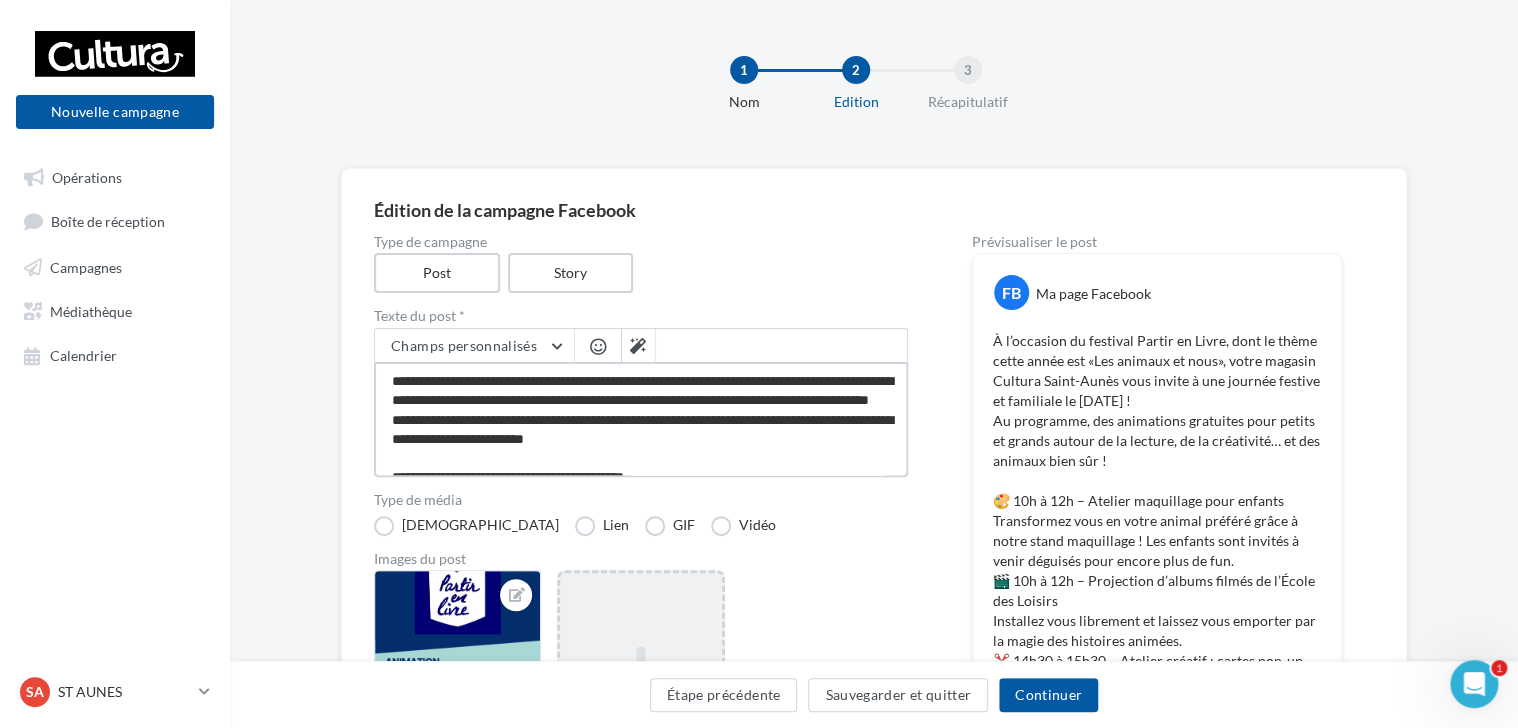 type on "**********" 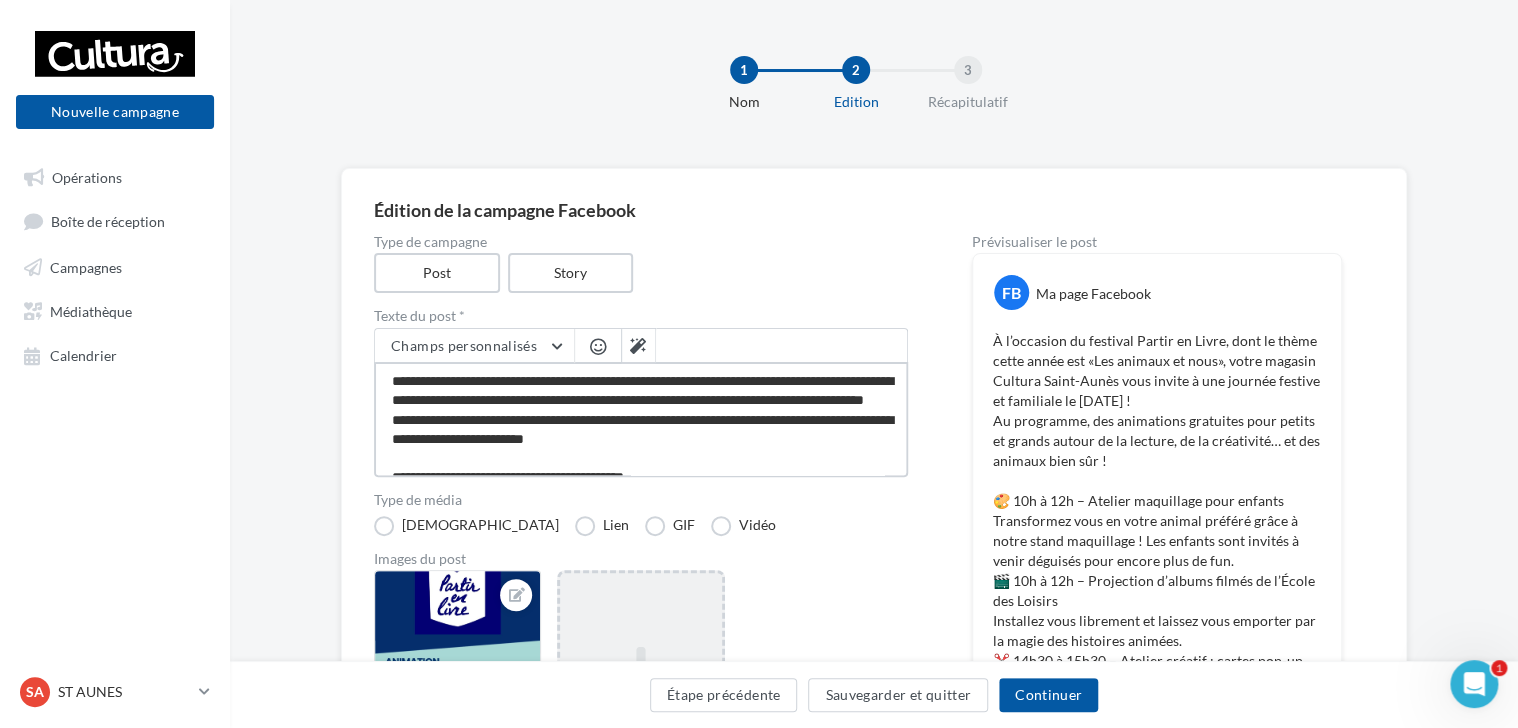 type on "**********" 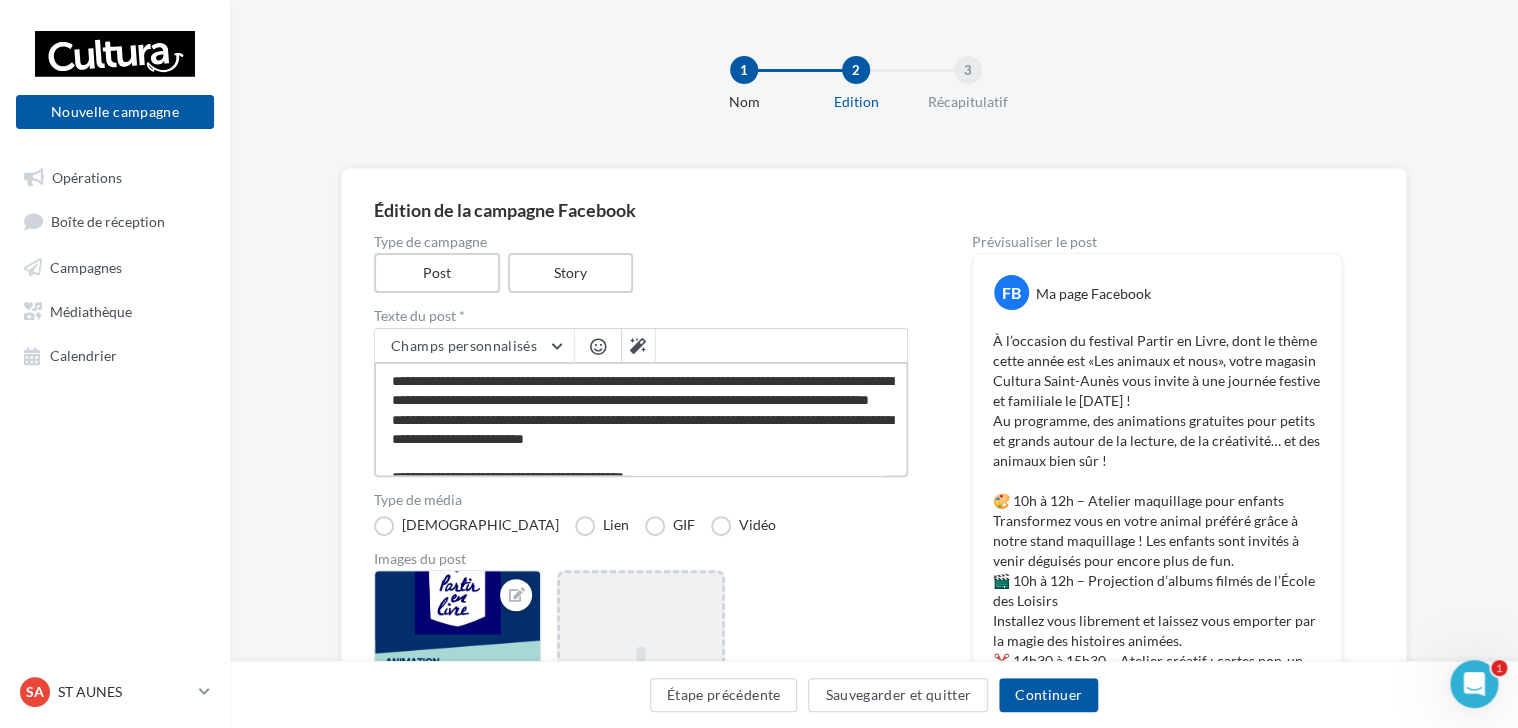 type on "**********" 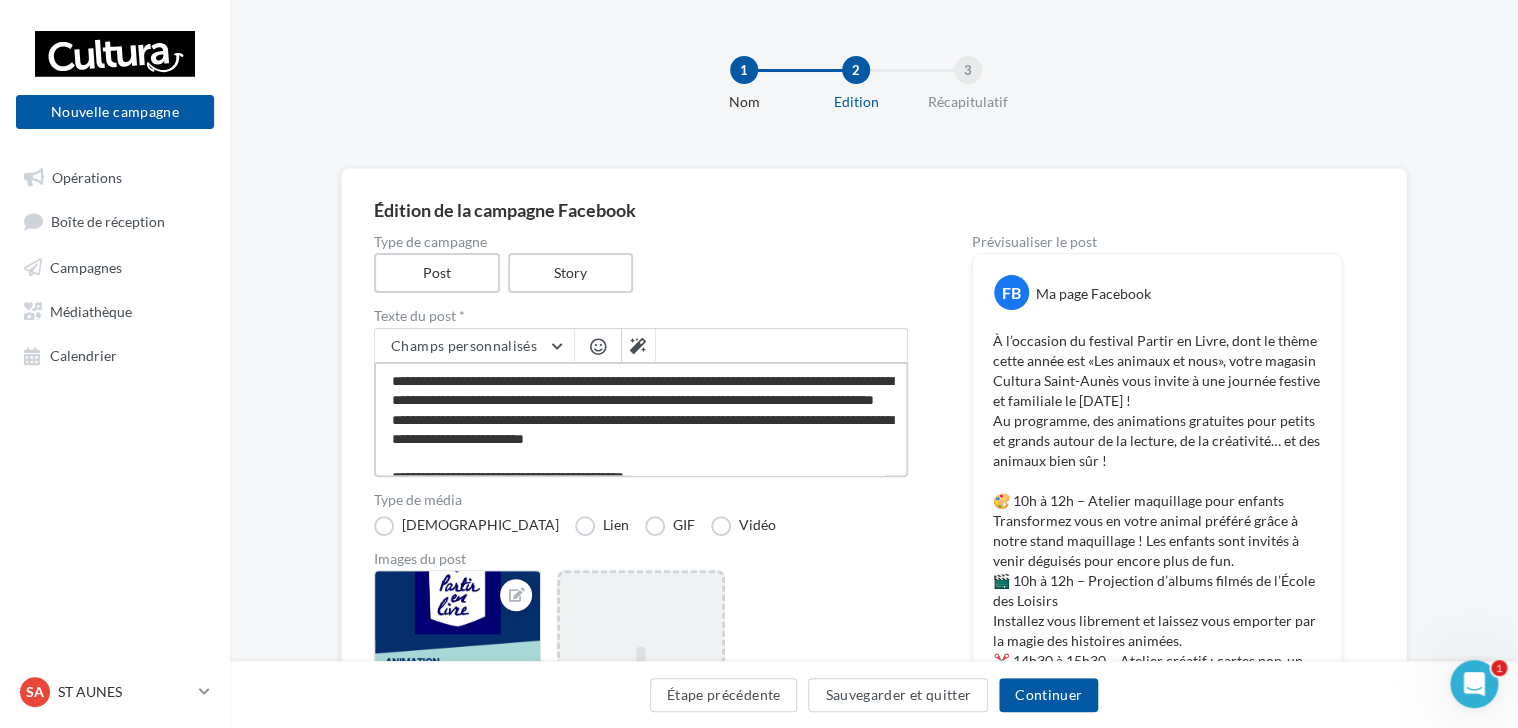 type on "**********" 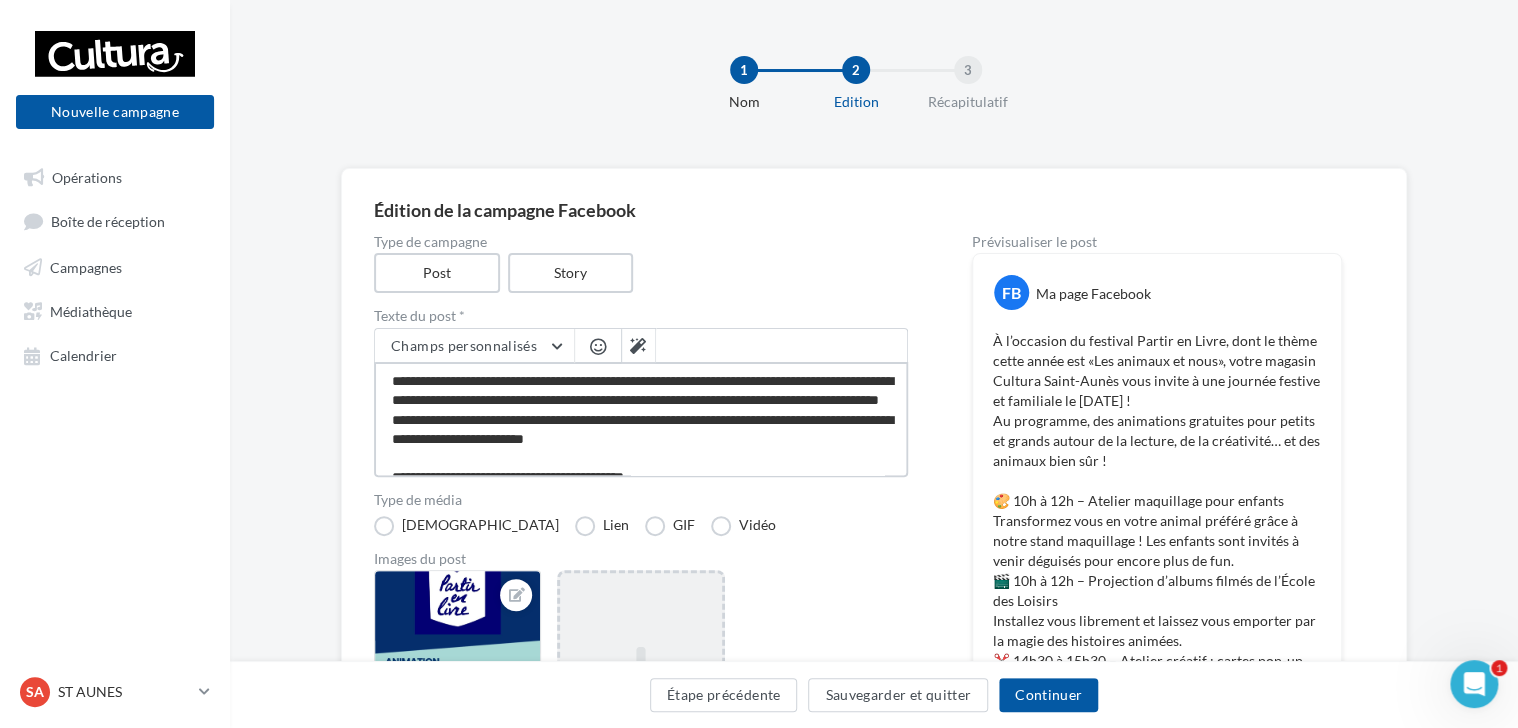 type on "**********" 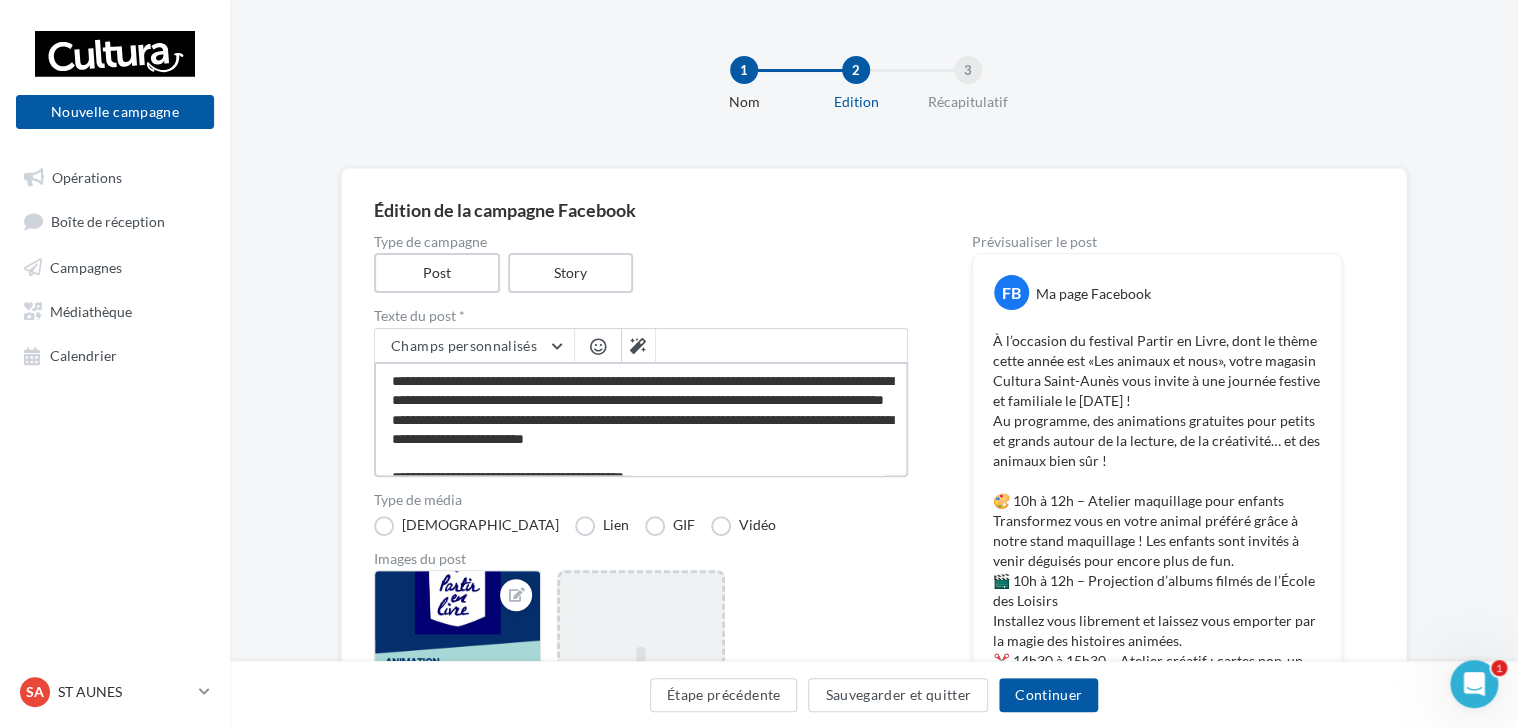 type on "**********" 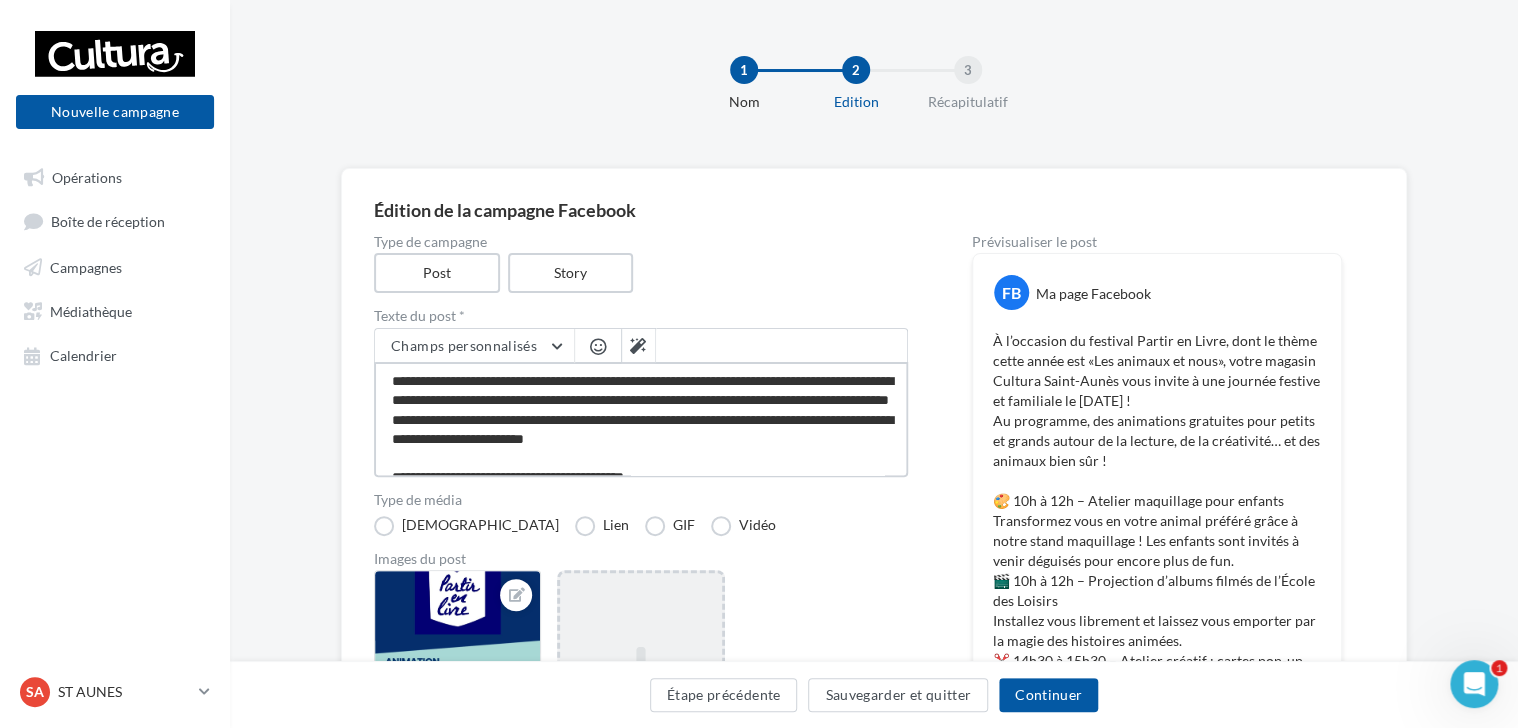 type on "**********" 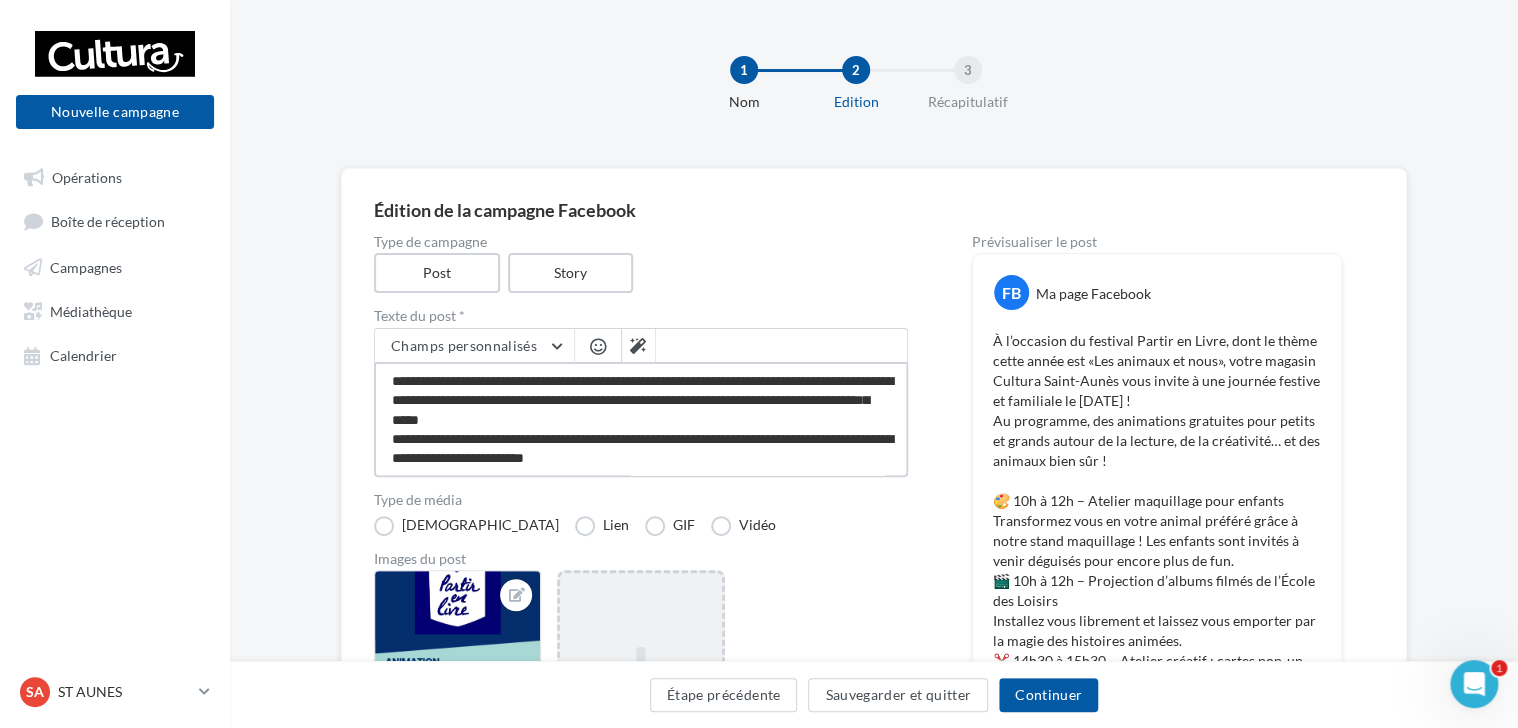 type on "**********" 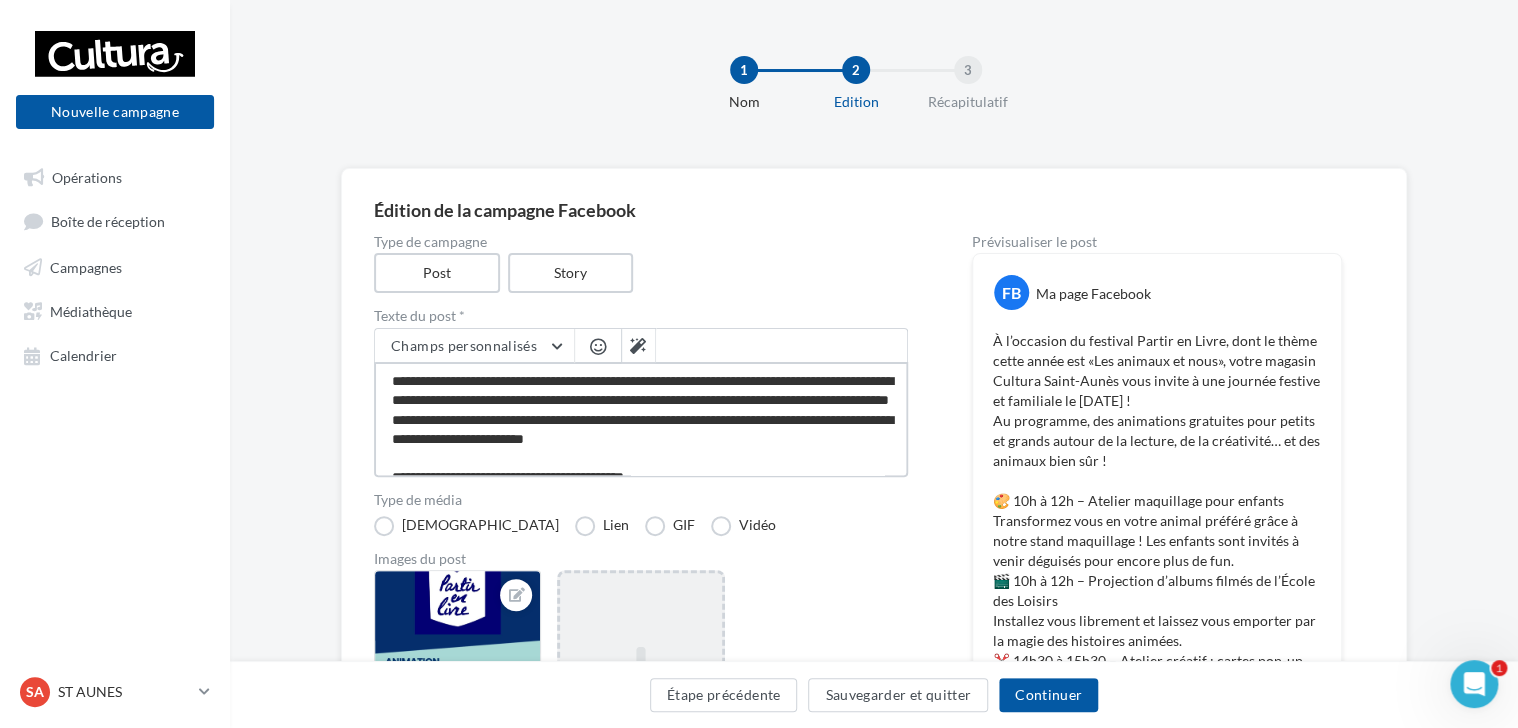 click at bounding box center [641, 419] 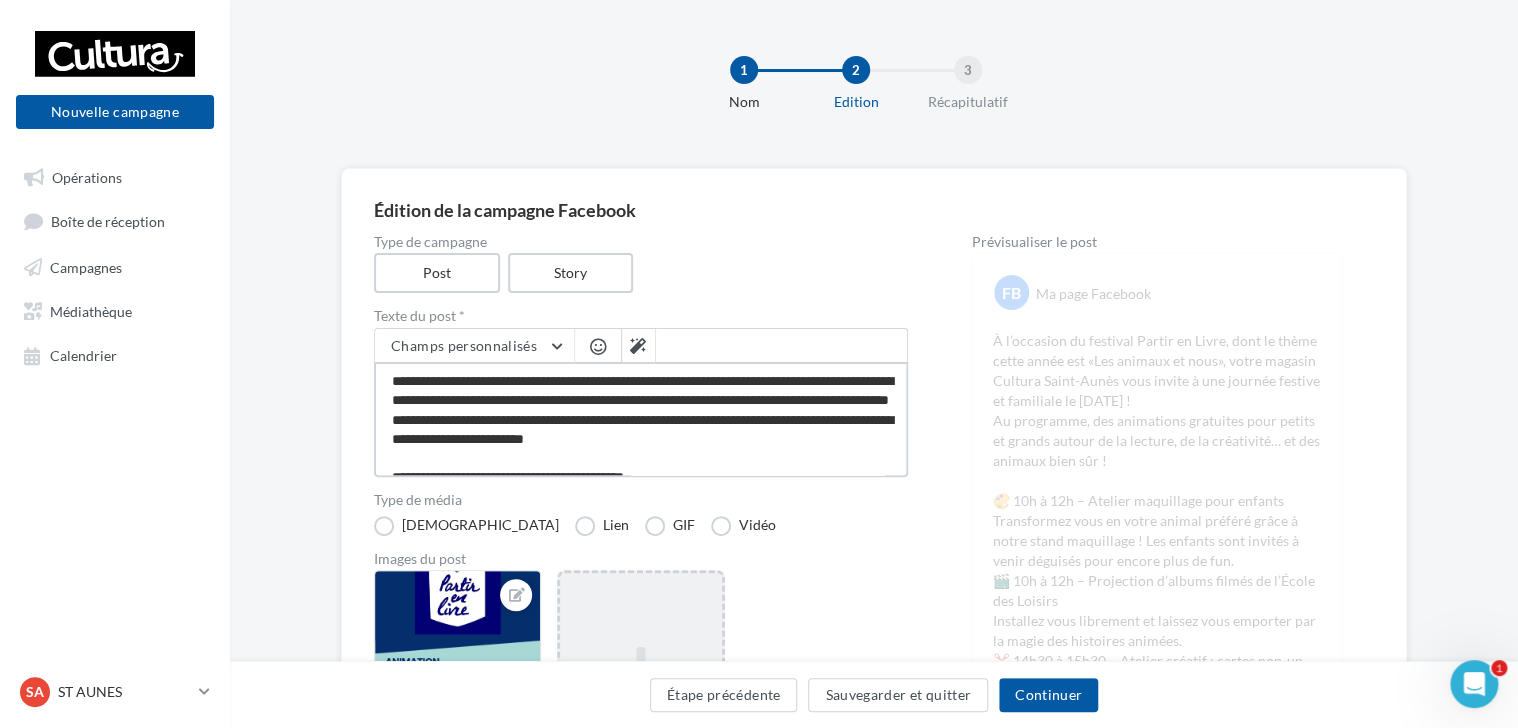 type on "**********" 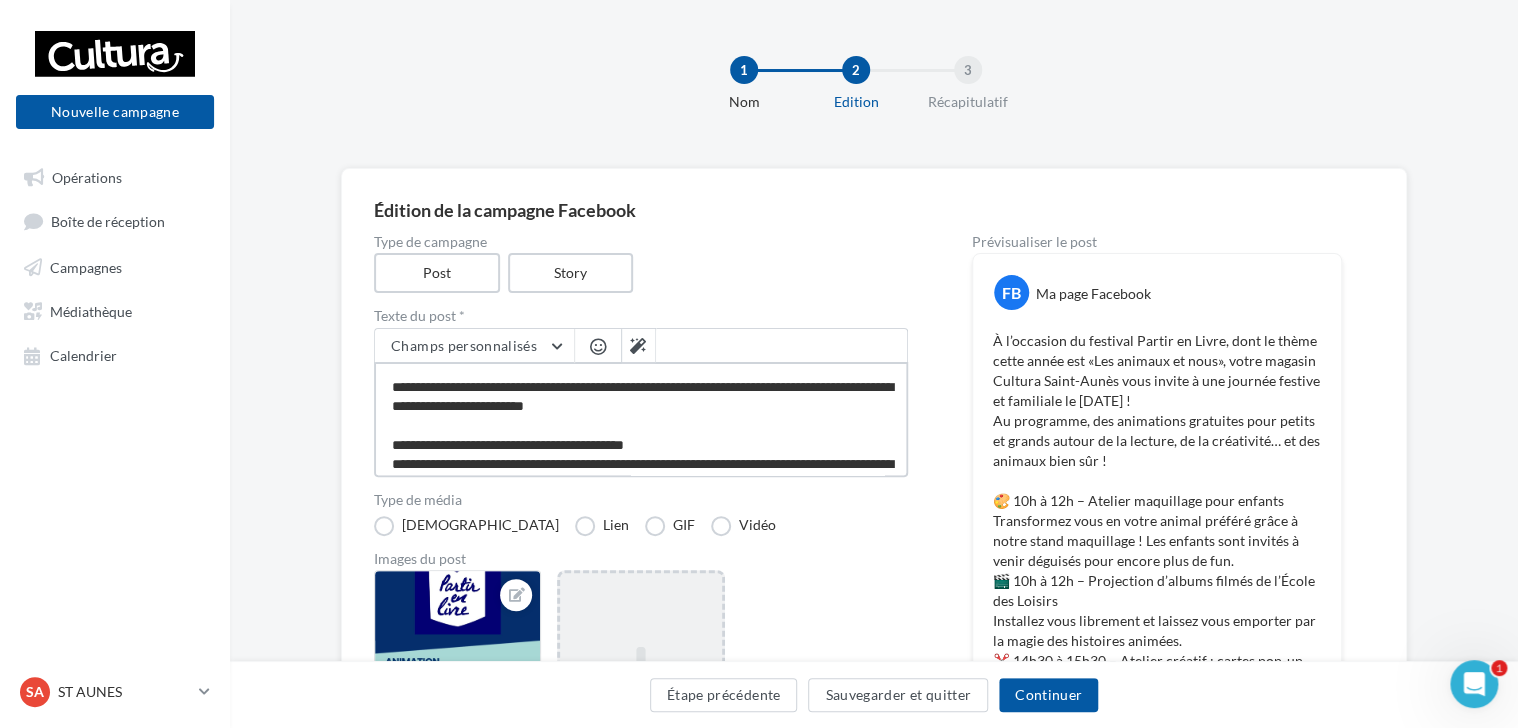 scroll, scrollTop: 100, scrollLeft: 0, axis: vertical 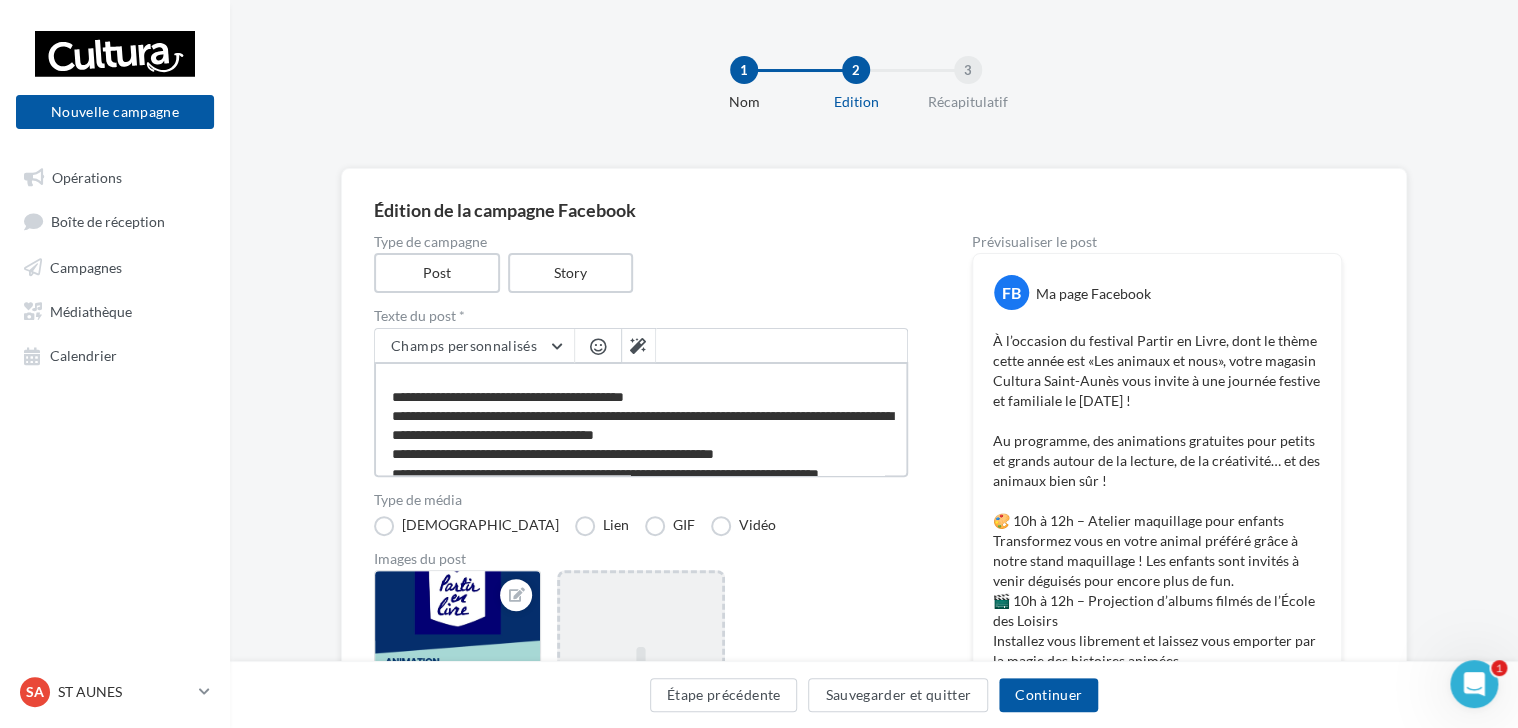 click at bounding box center (641, 419) 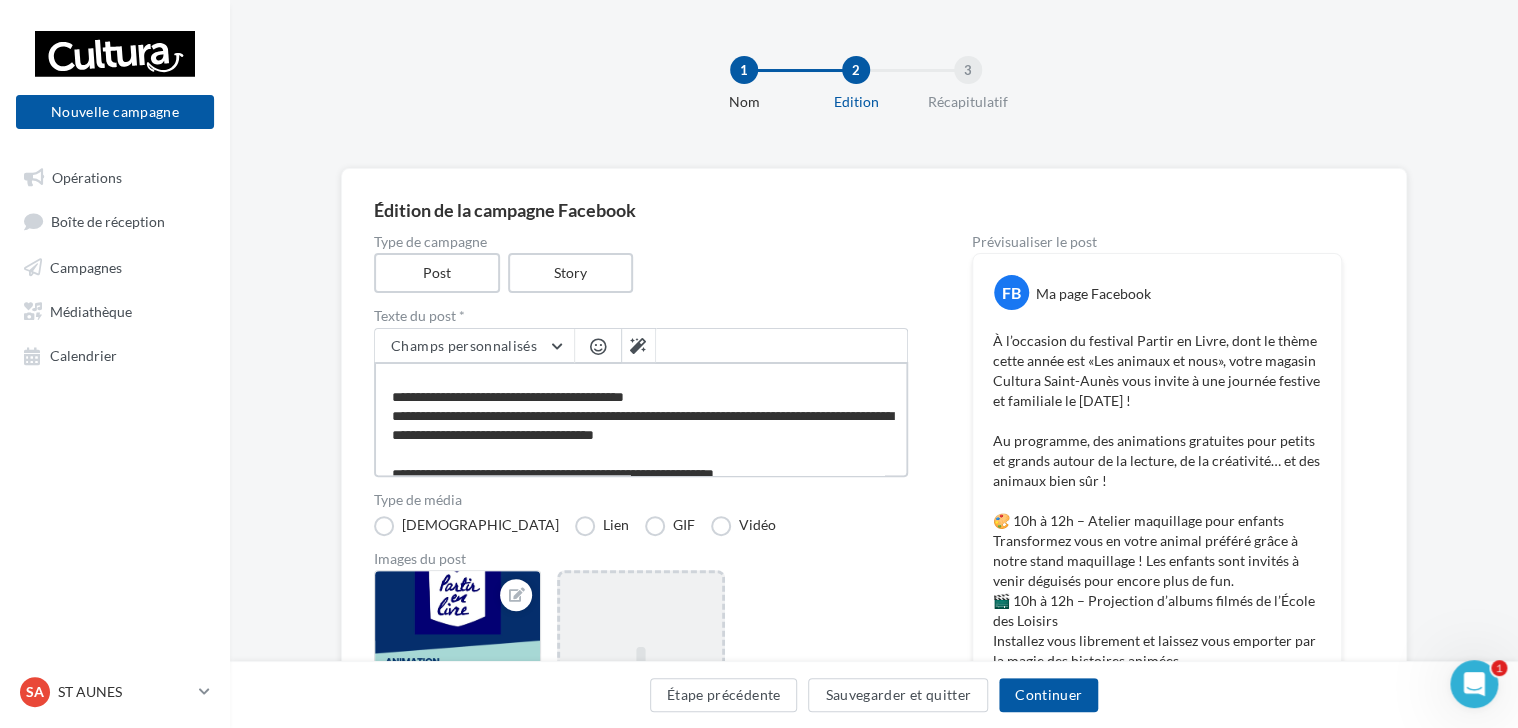 scroll, scrollTop: 200, scrollLeft: 0, axis: vertical 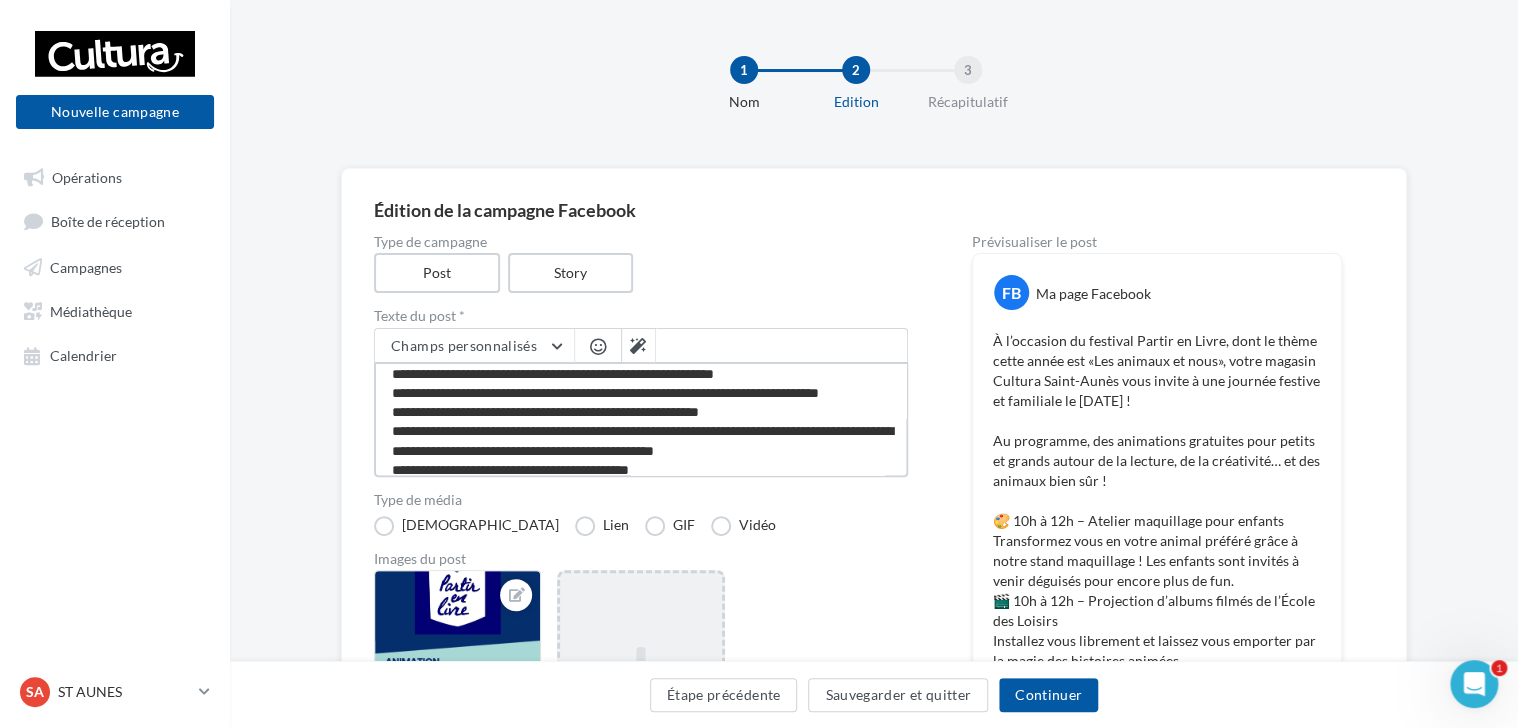click at bounding box center (641, 419) 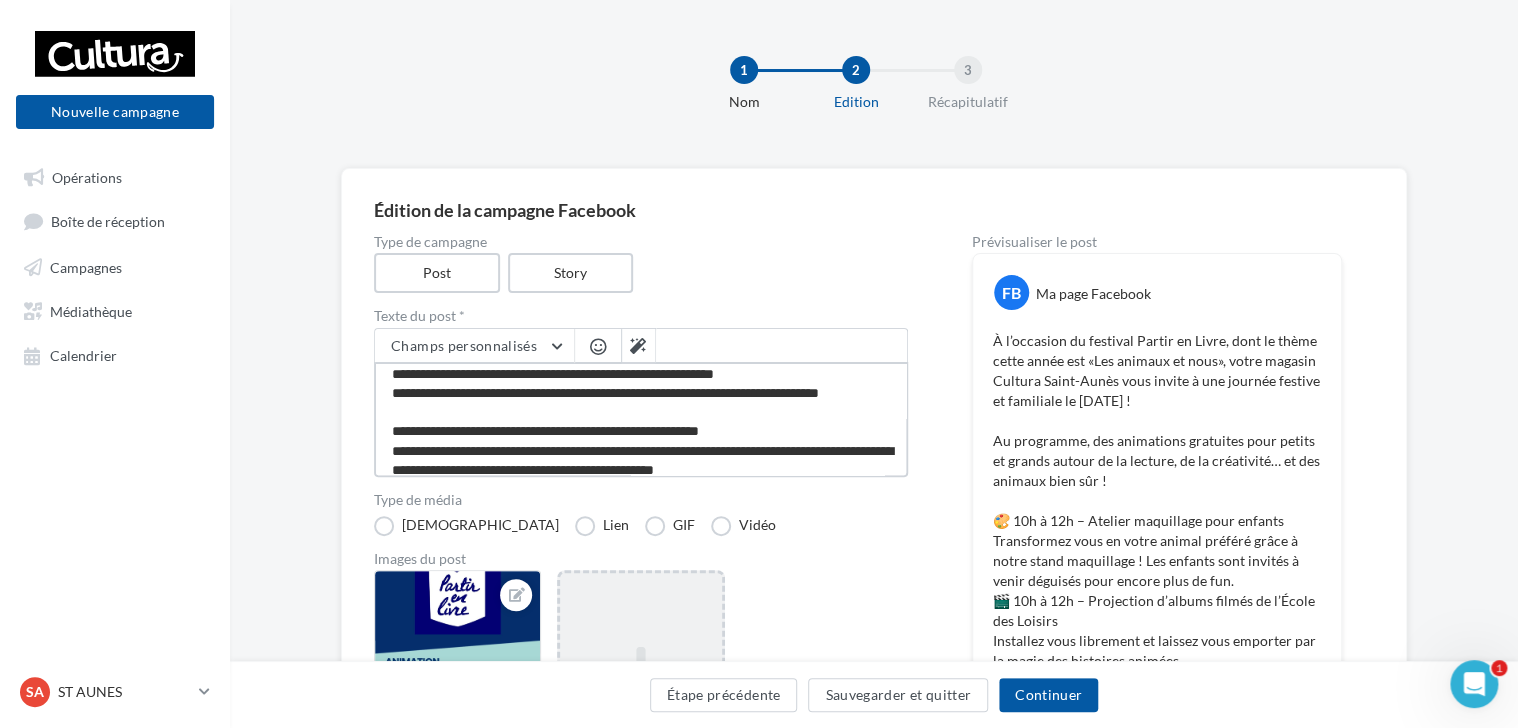 scroll, scrollTop: 277, scrollLeft: 0, axis: vertical 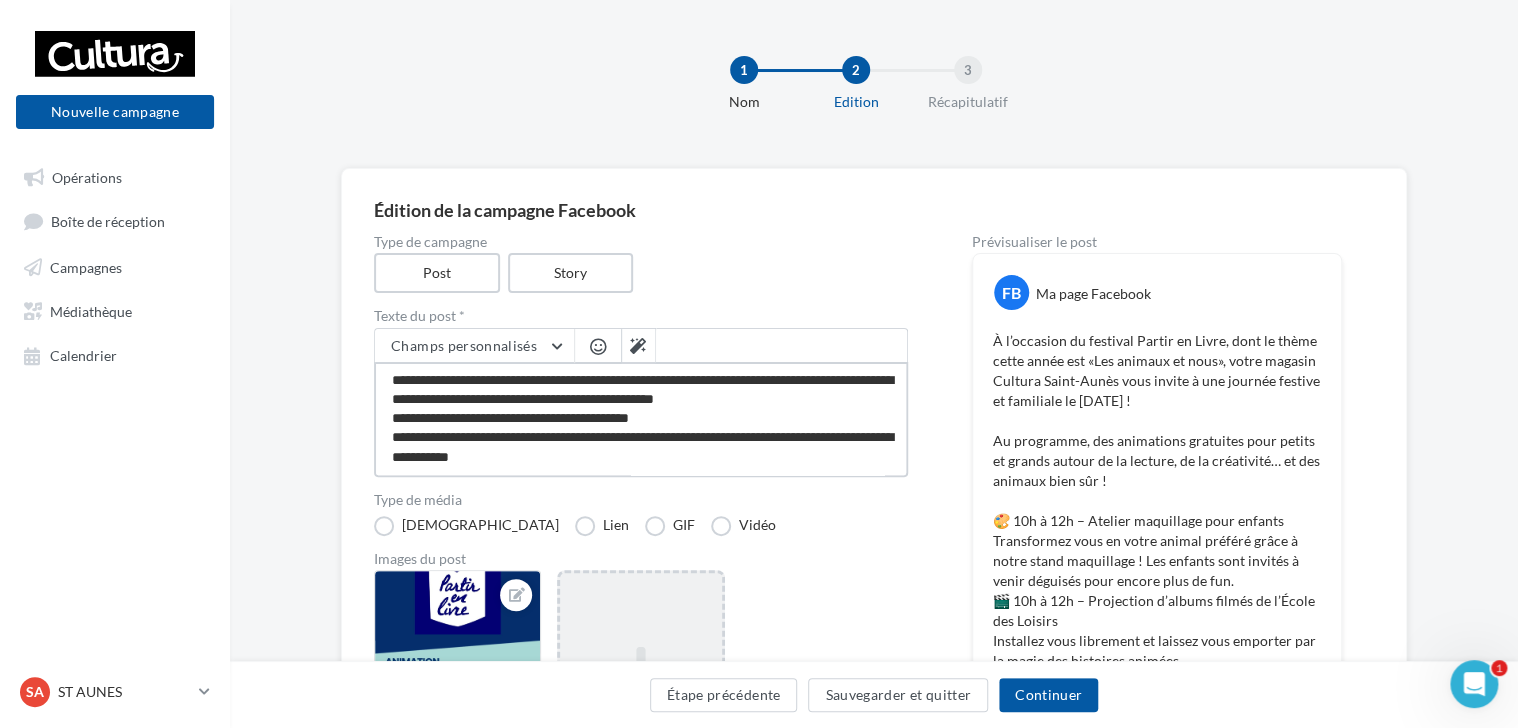 click at bounding box center [641, 419] 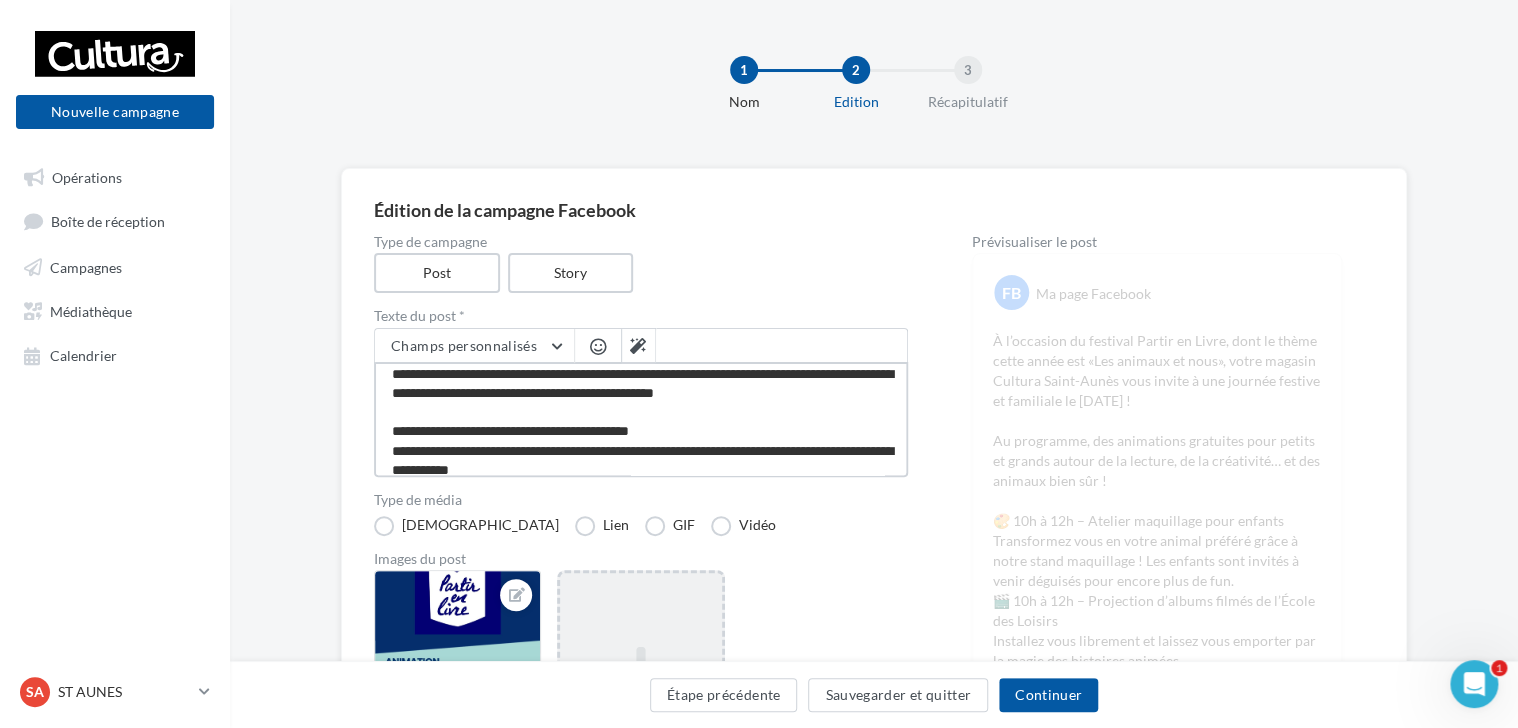scroll, scrollTop: 346, scrollLeft: 0, axis: vertical 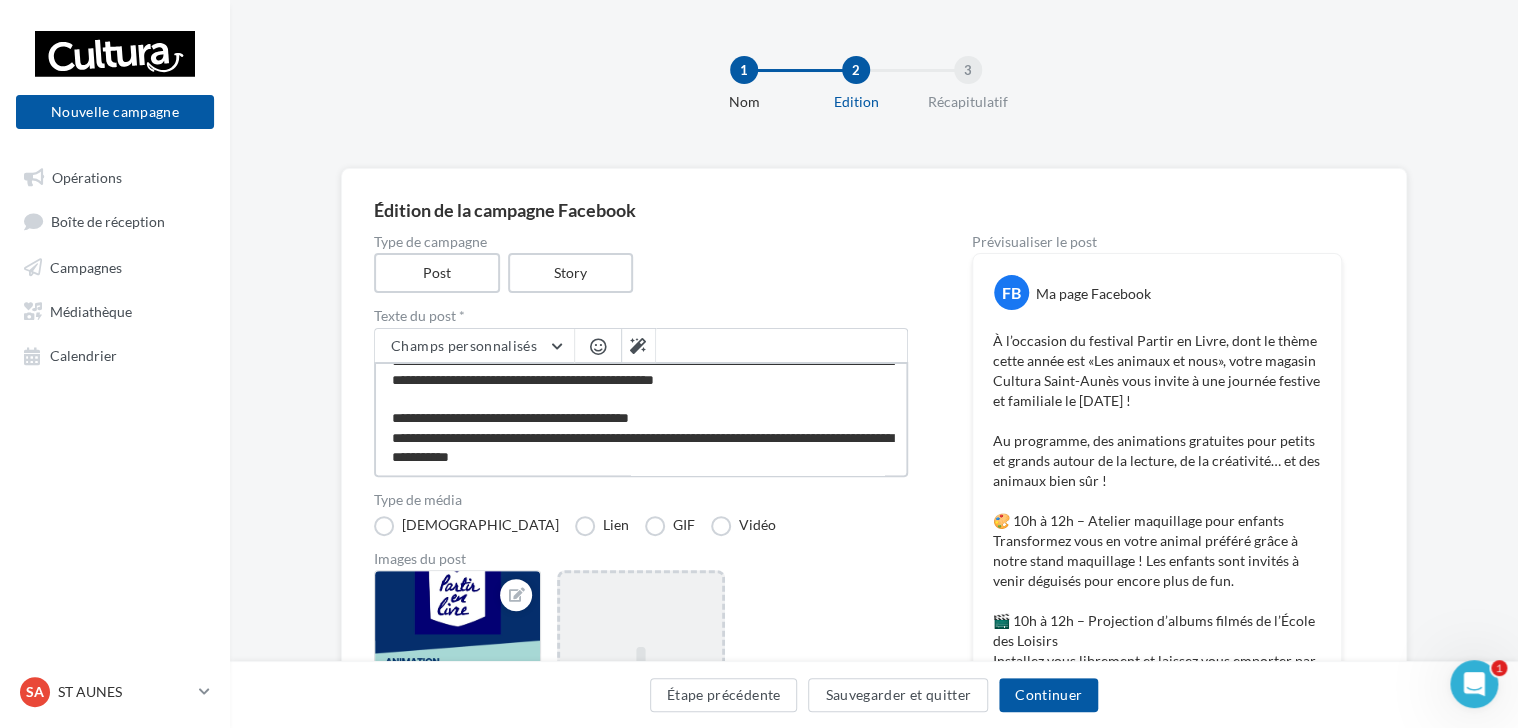 click at bounding box center [641, 419] 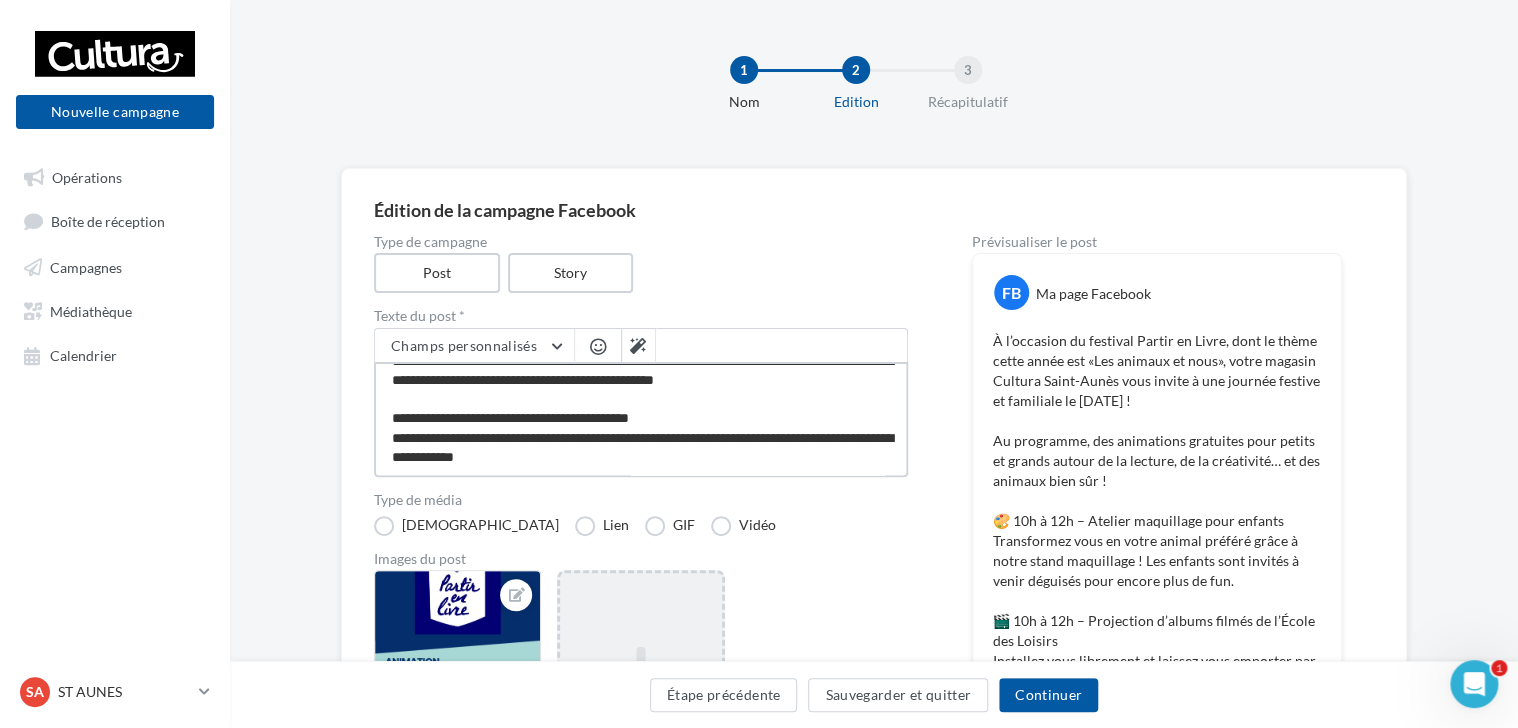 type on "**********" 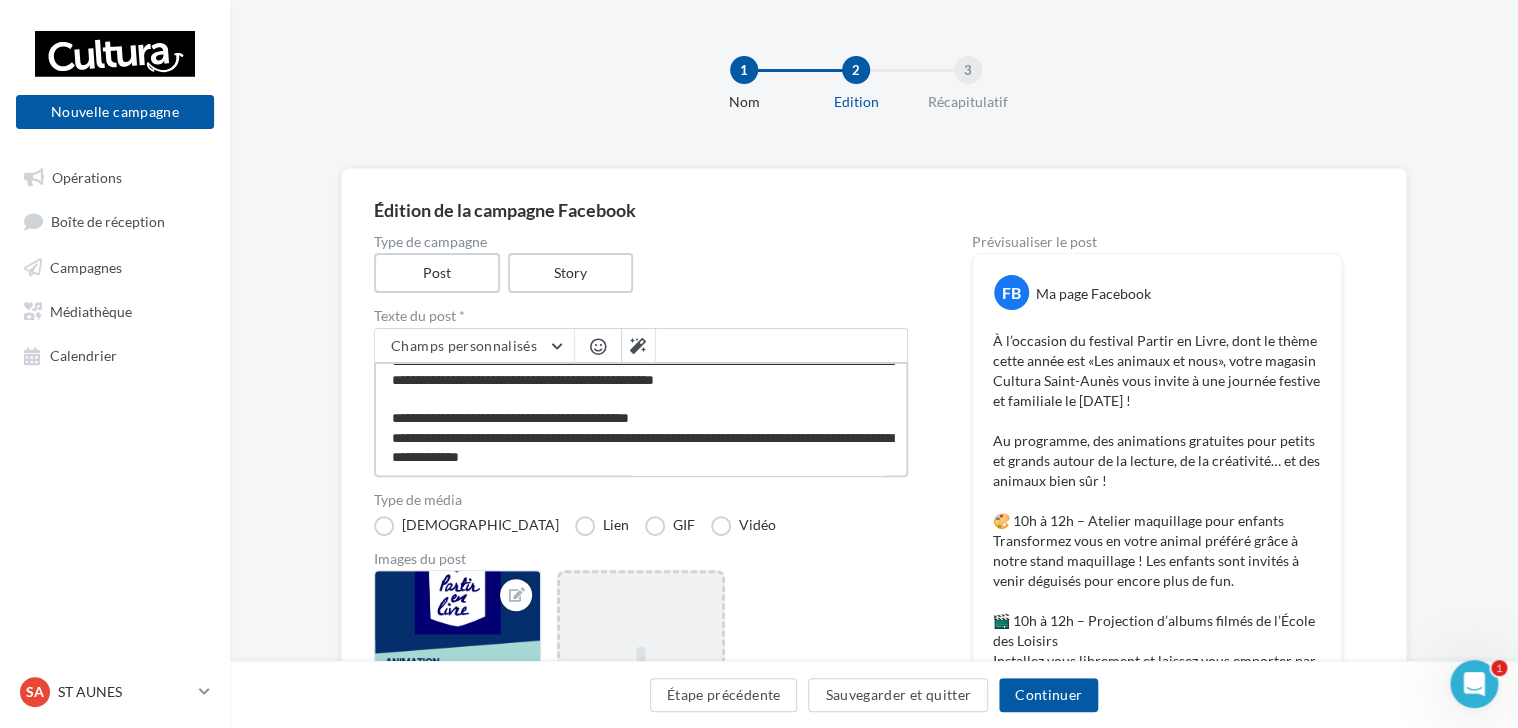 scroll, scrollTop: 356, scrollLeft: 0, axis: vertical 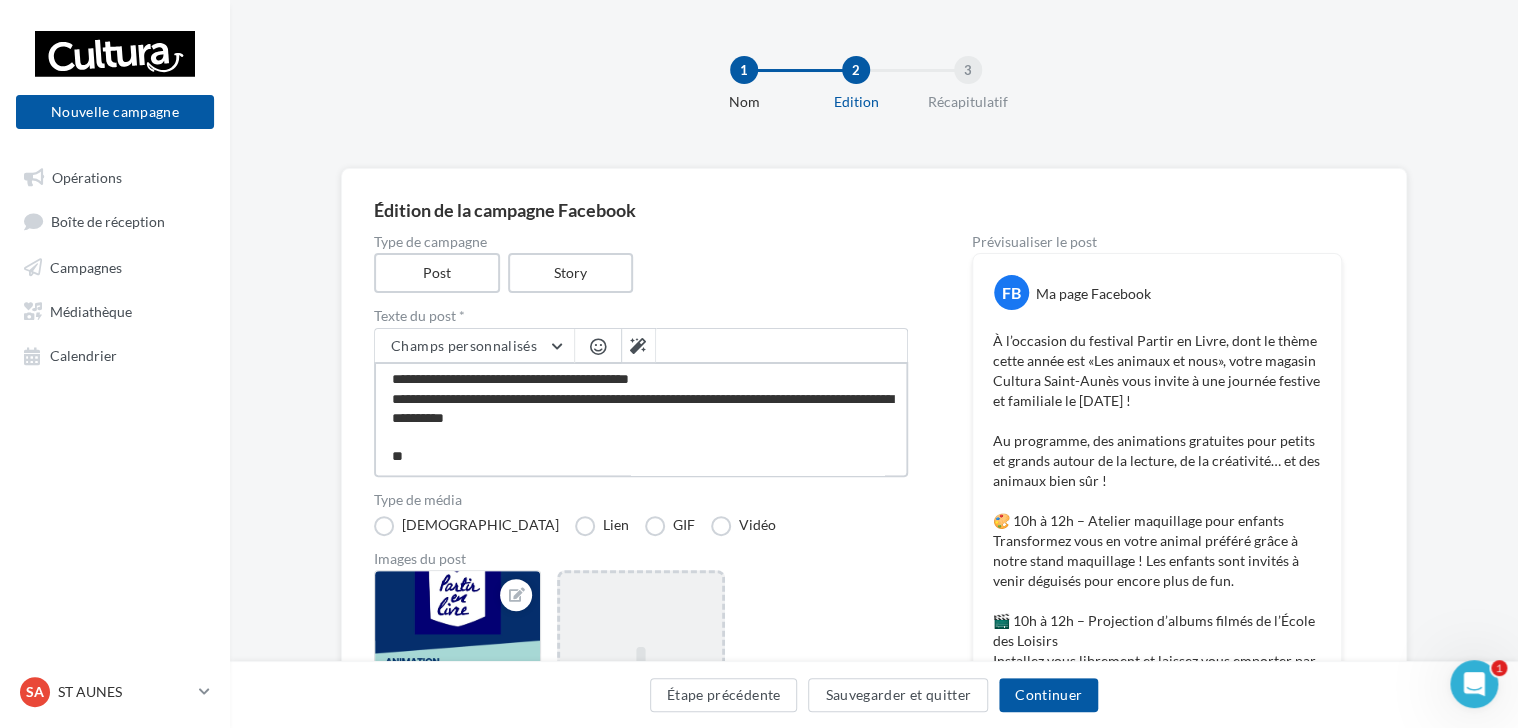 type on "**********" 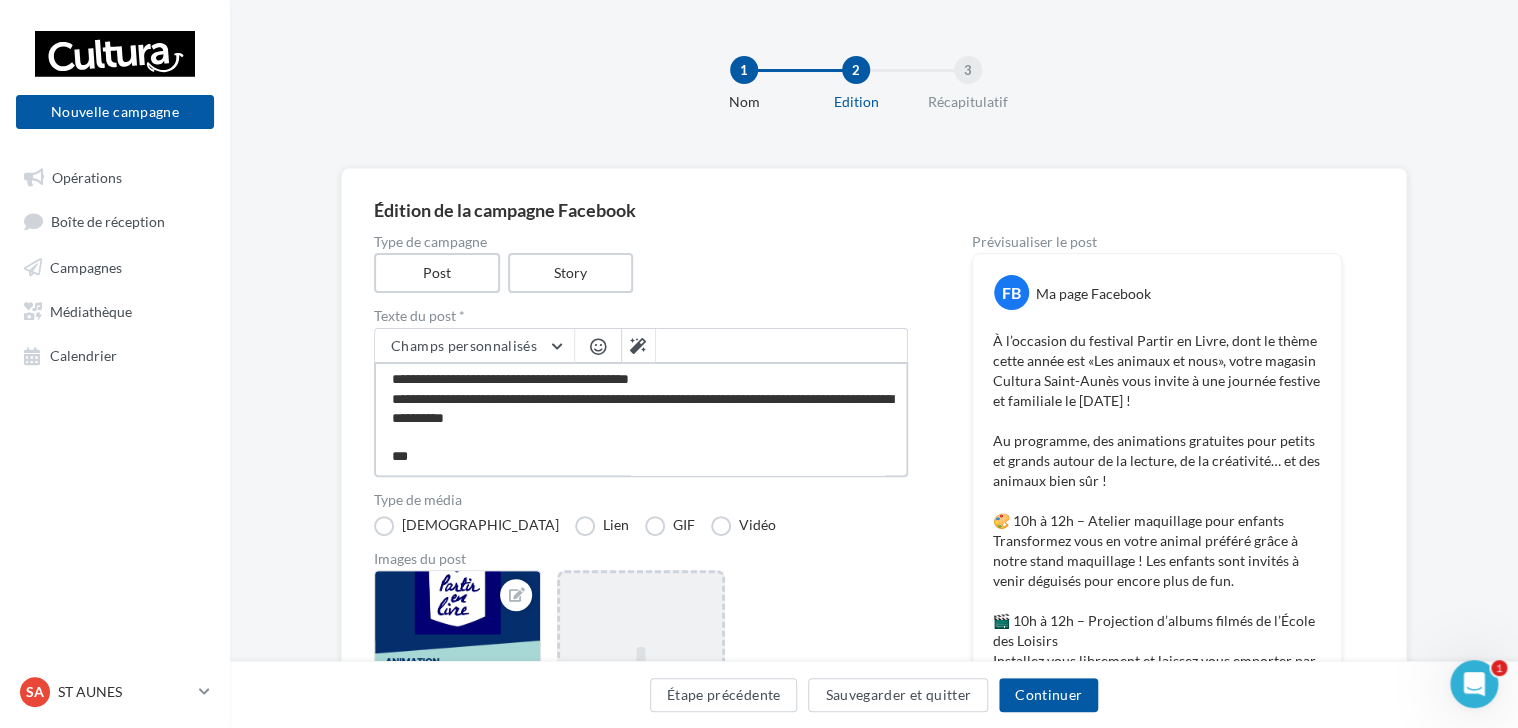 type on "**********" 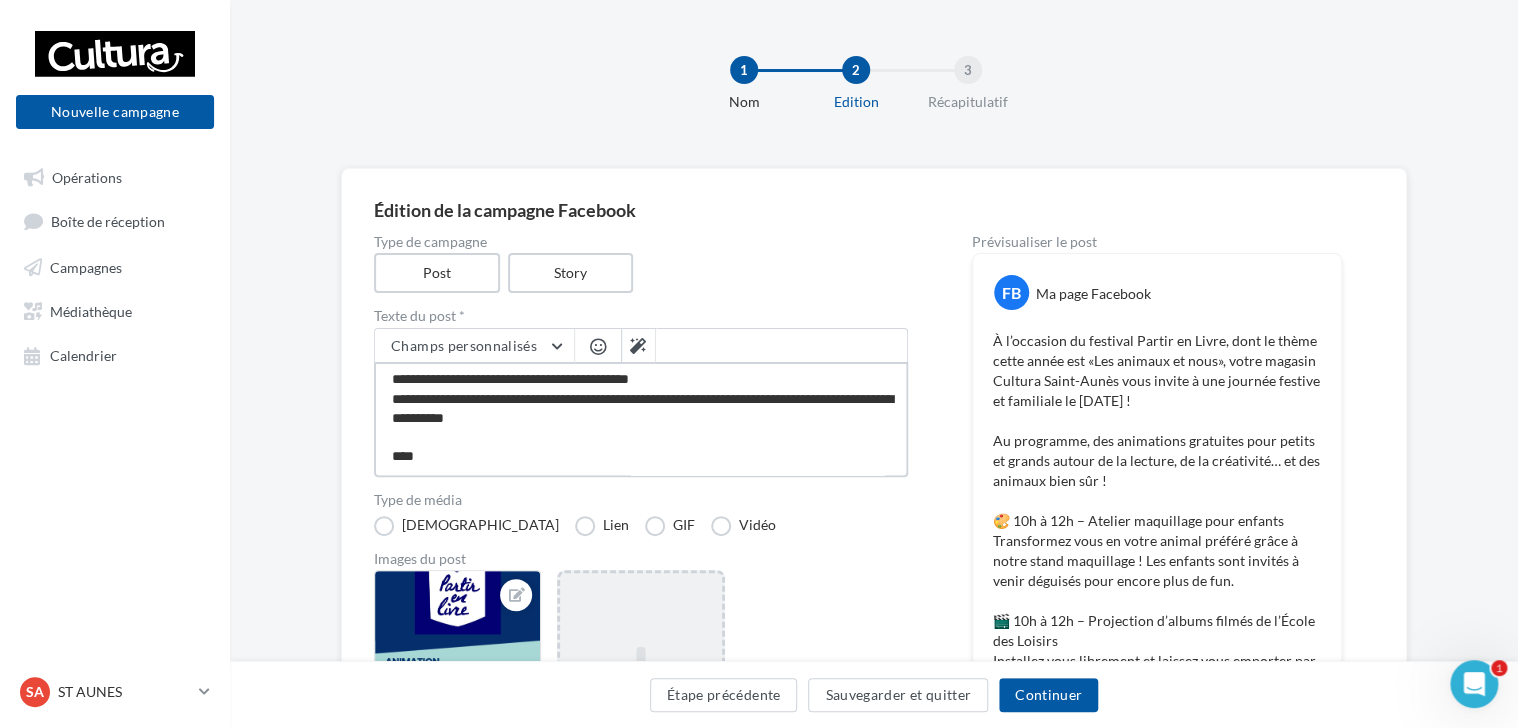 type on "**********" 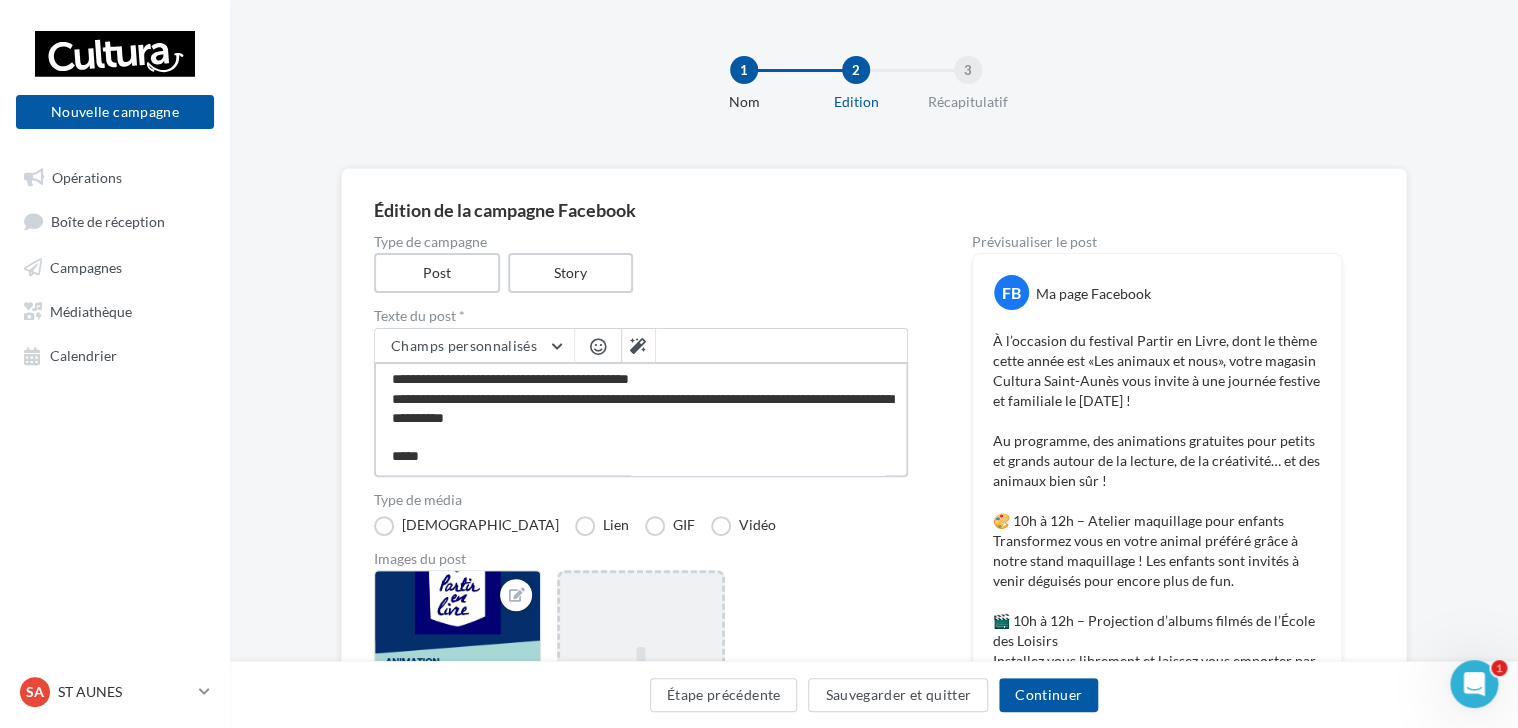 type on "**********" 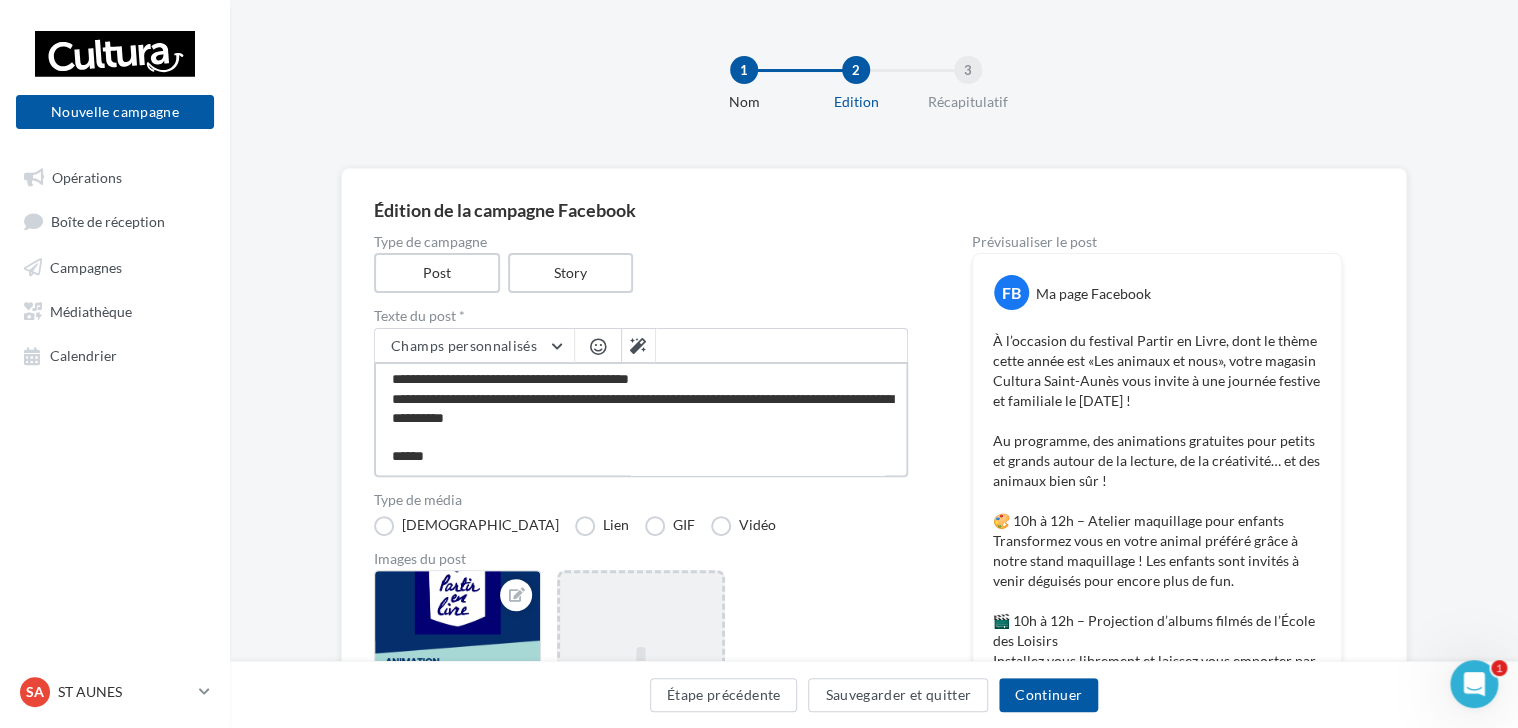 type on "**********" 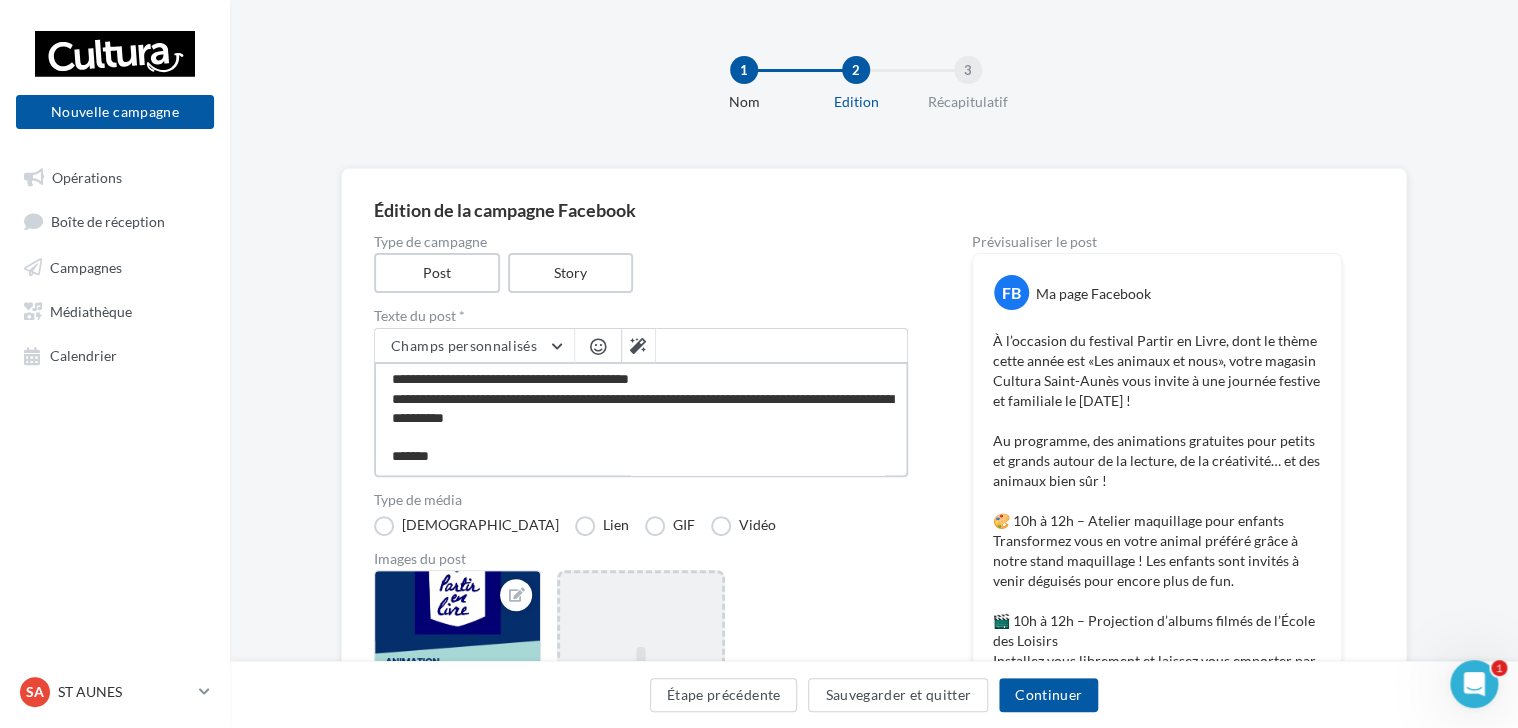 type on "**********" 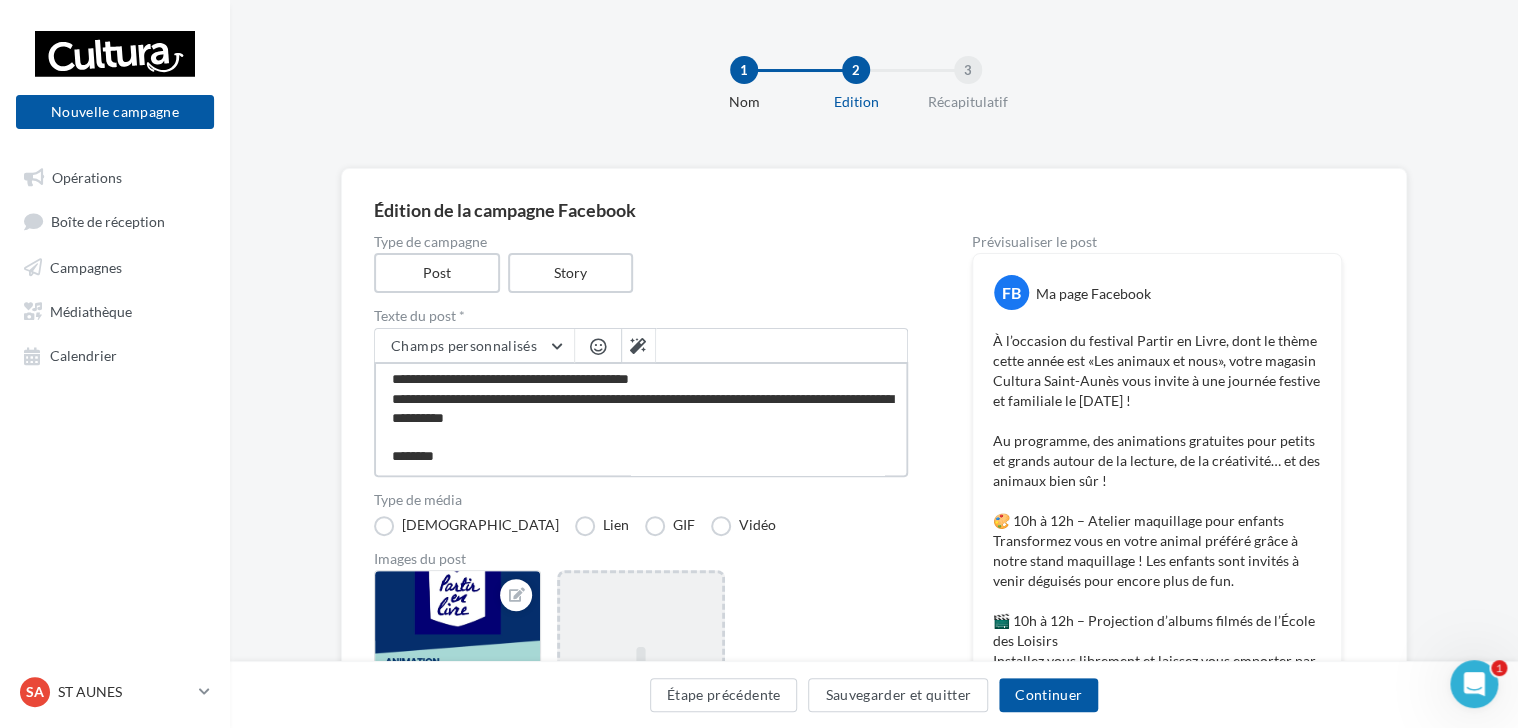 type on "**********" 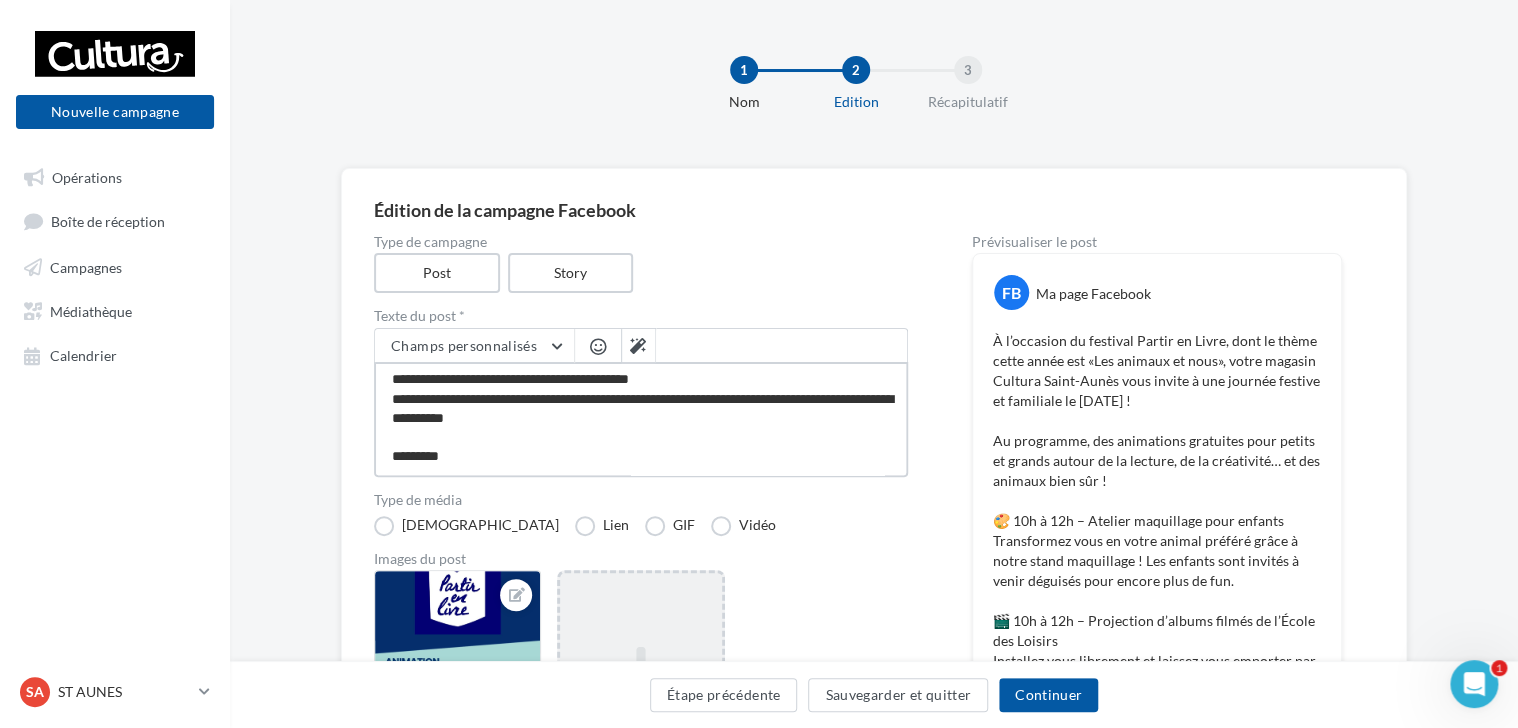 type on "**********" 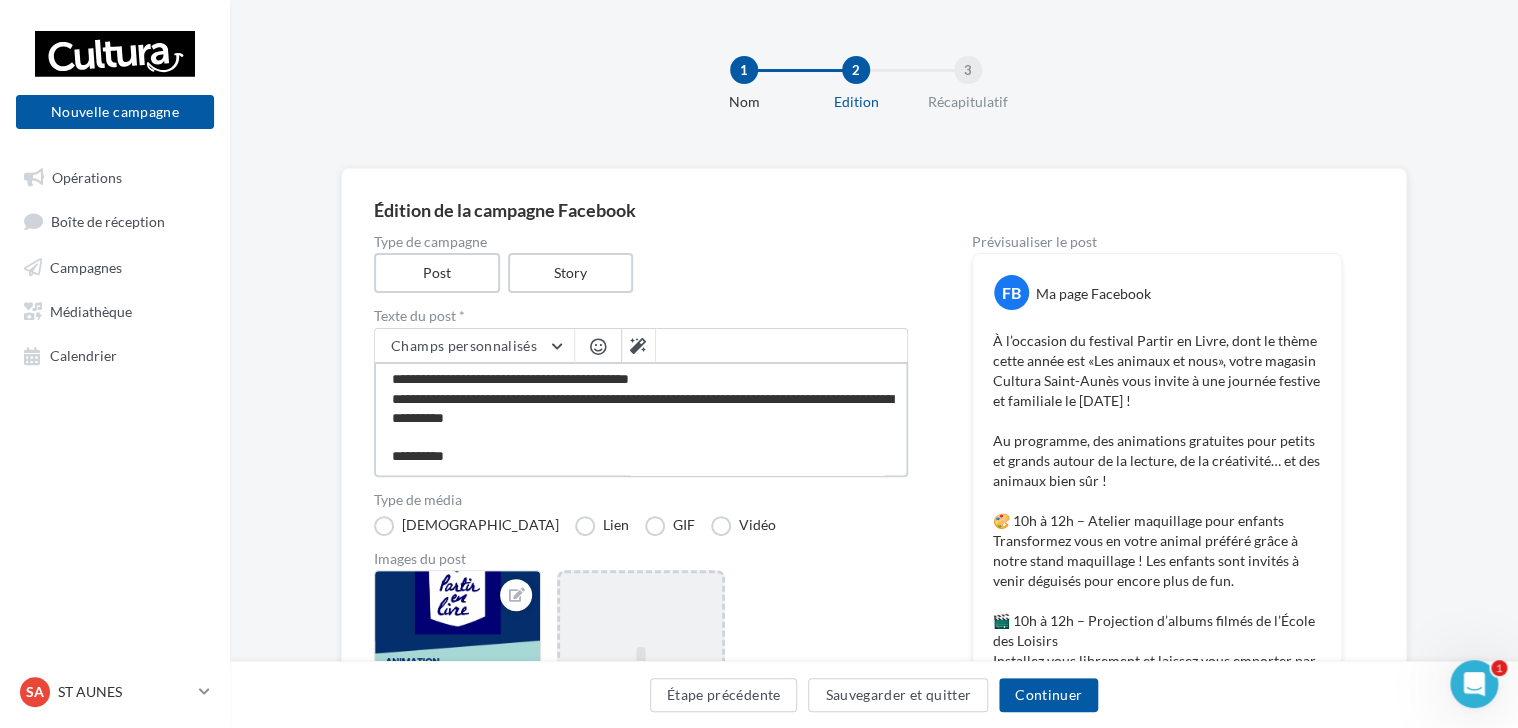 type on "**********" 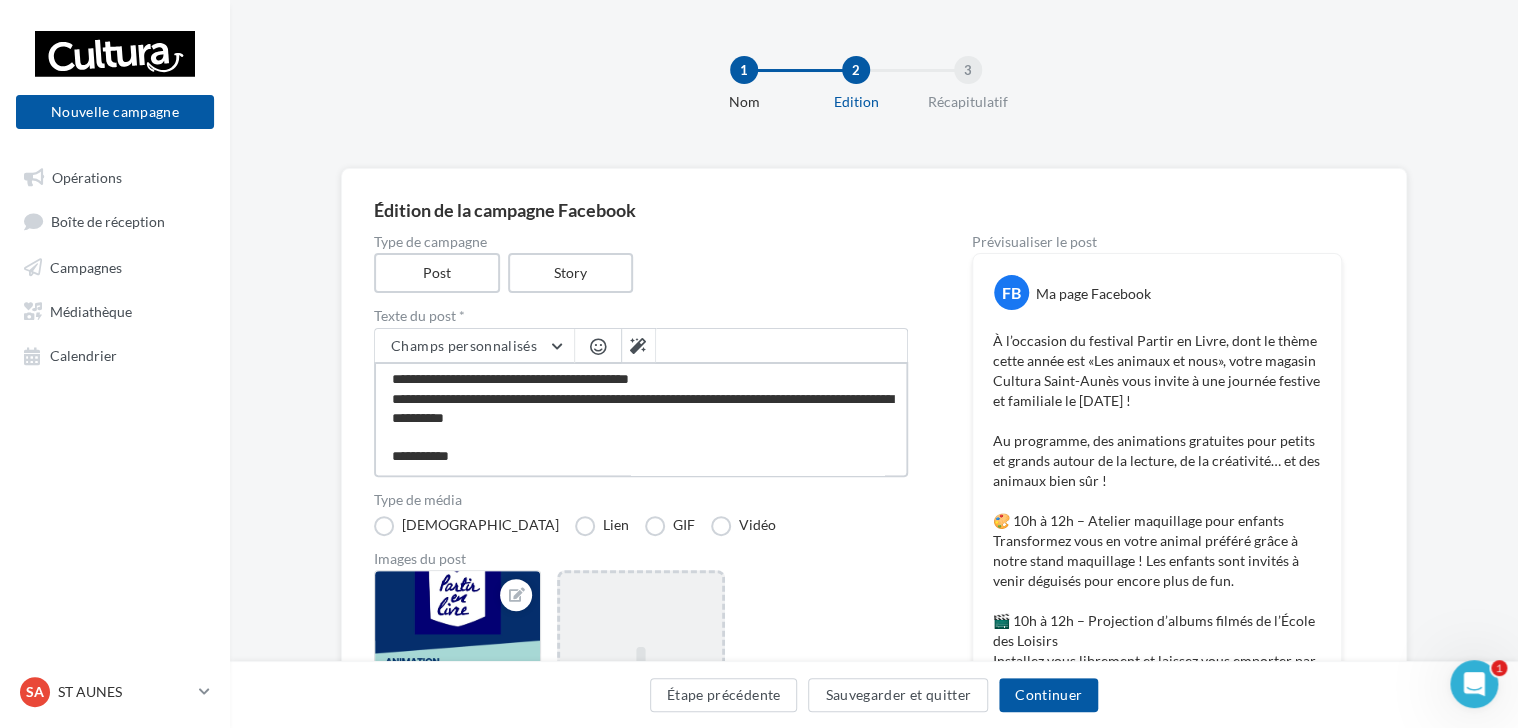 type on "**********" 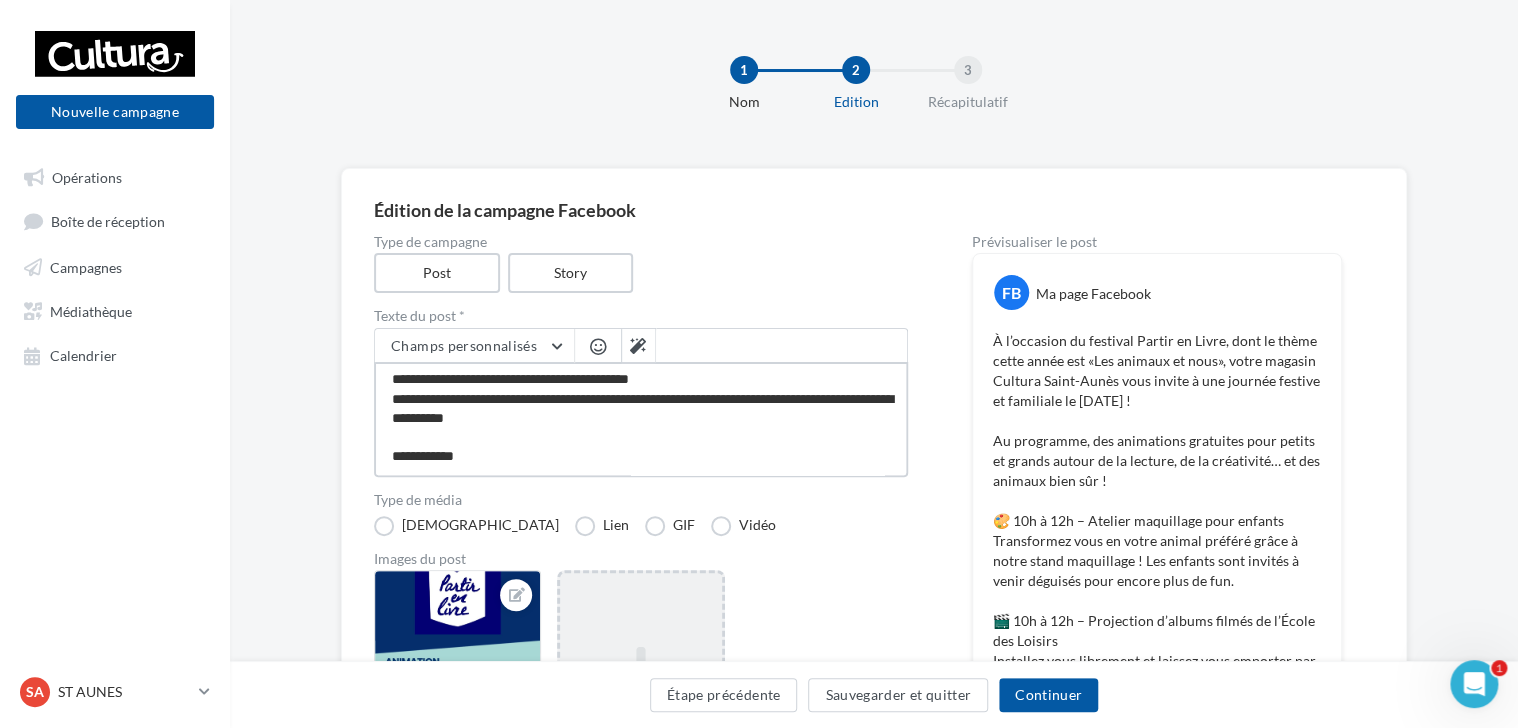 type on "**********" 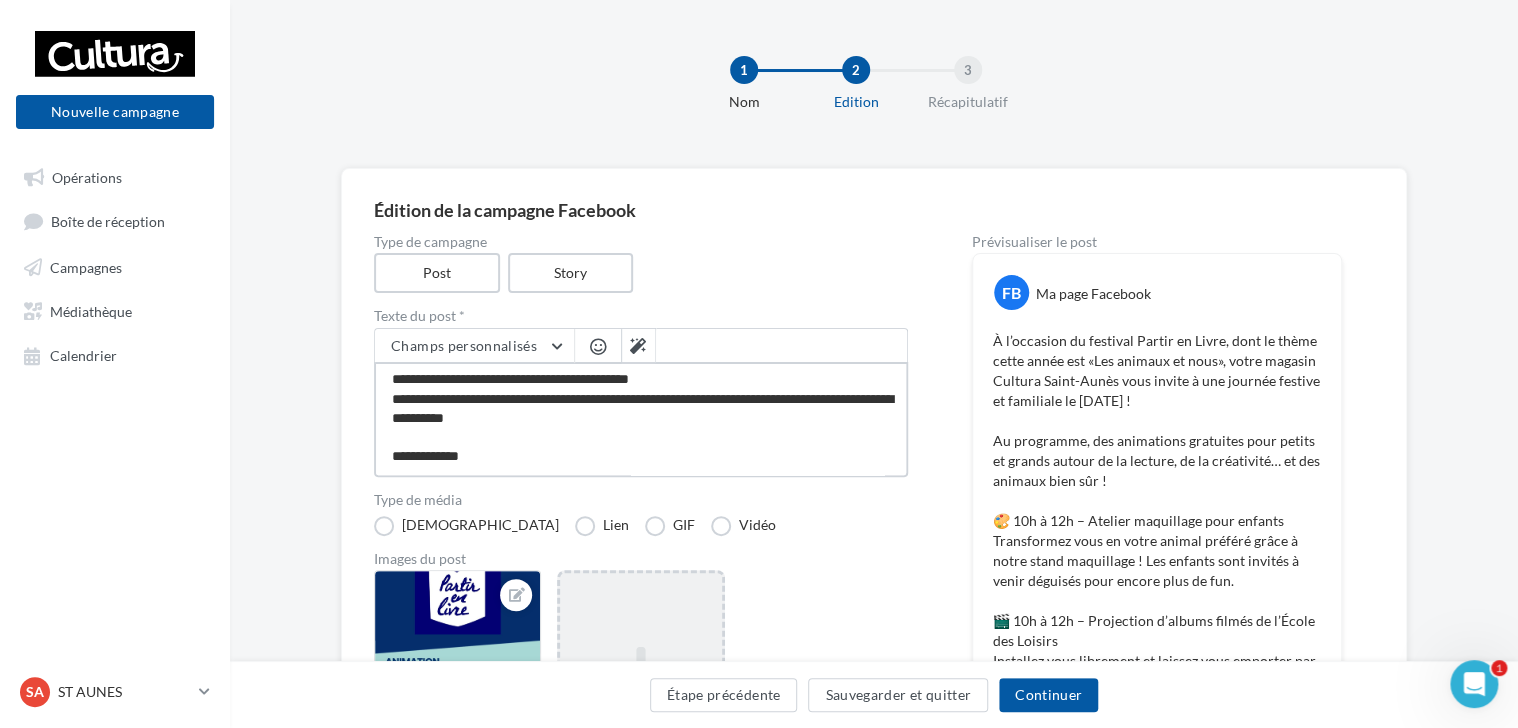 type on "**********" 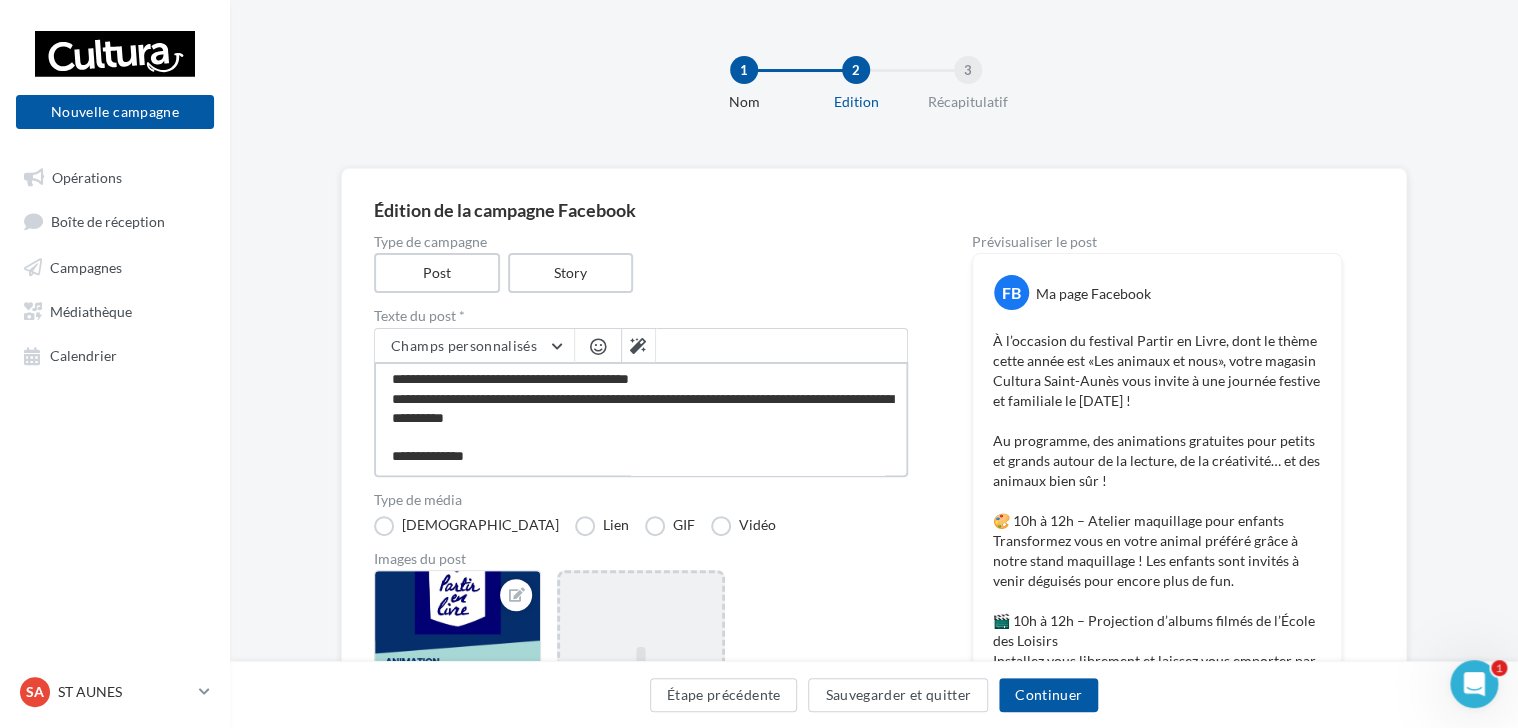 type on "**********" 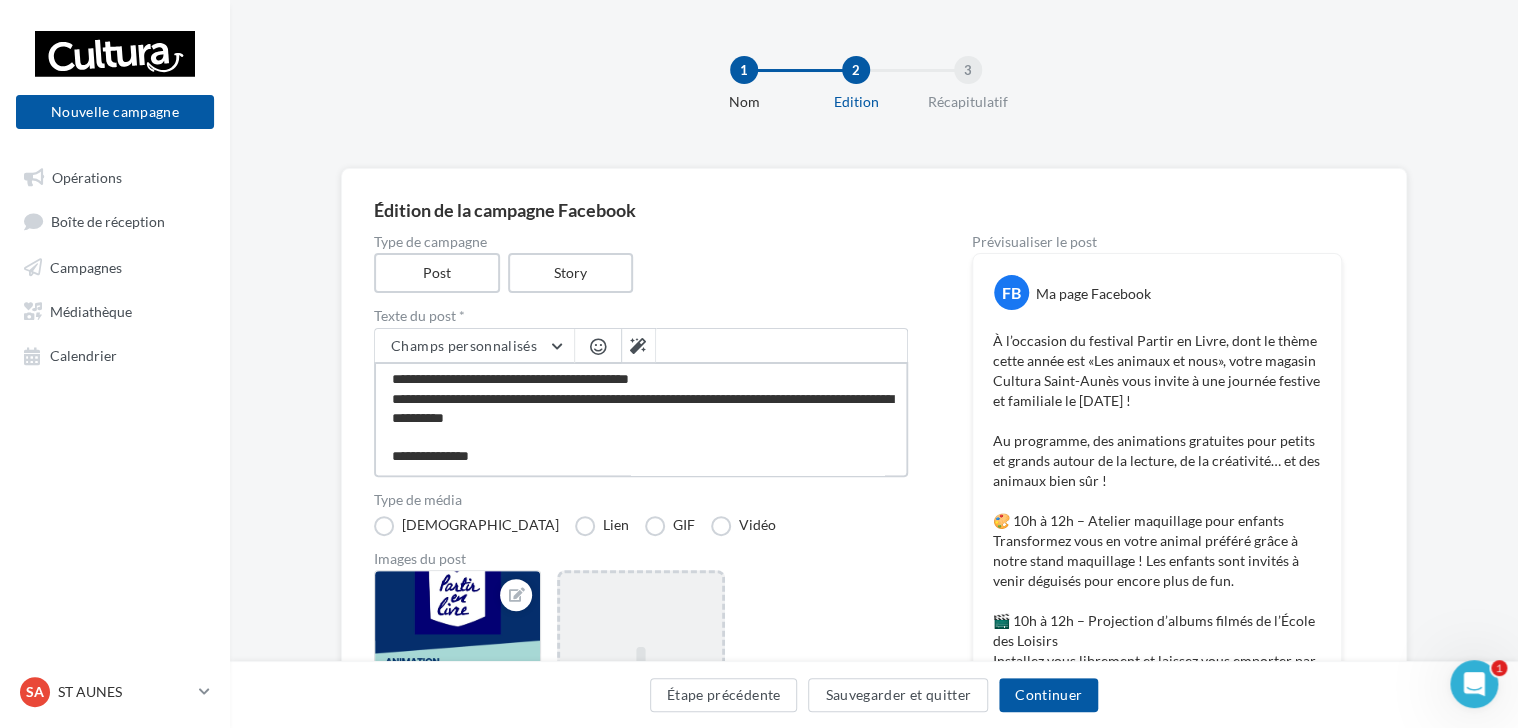 type on "**********" 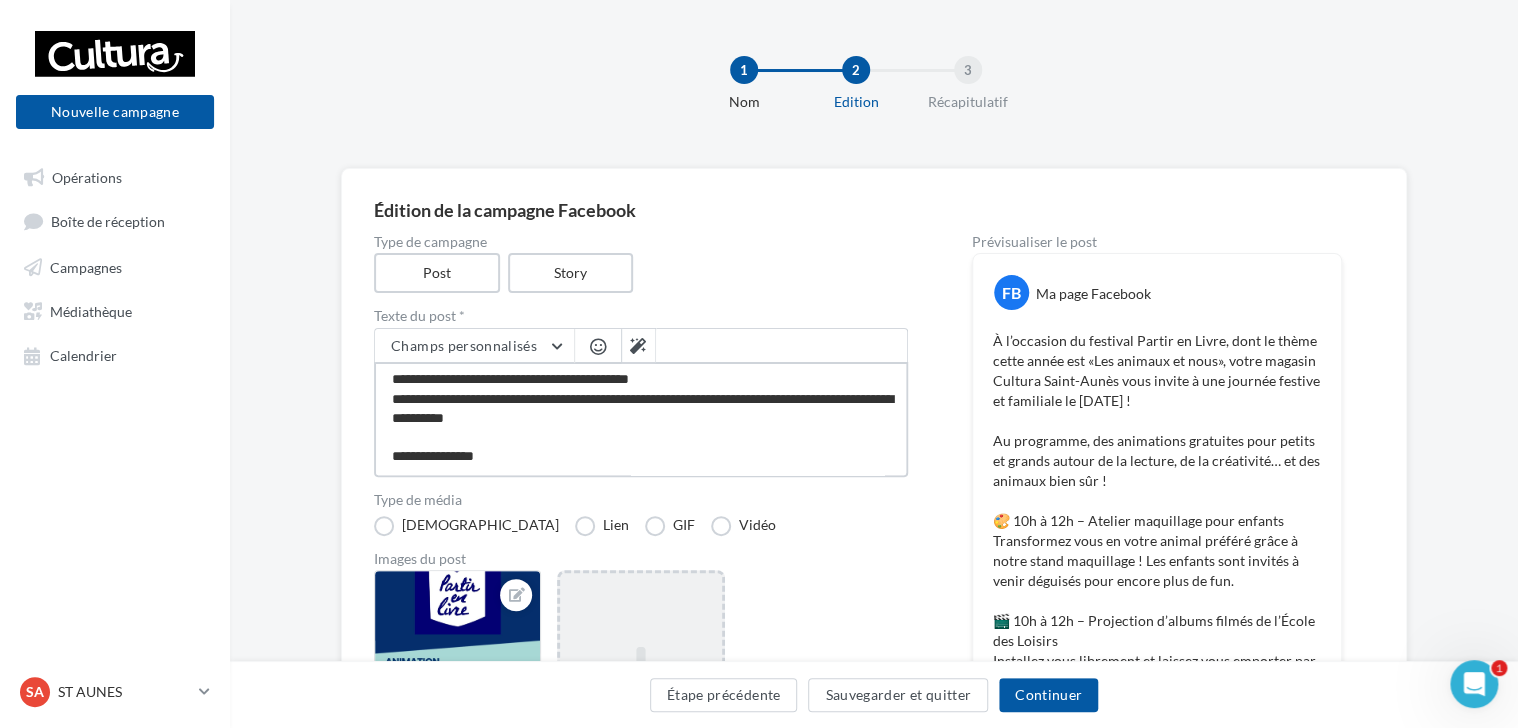 type on "**********" 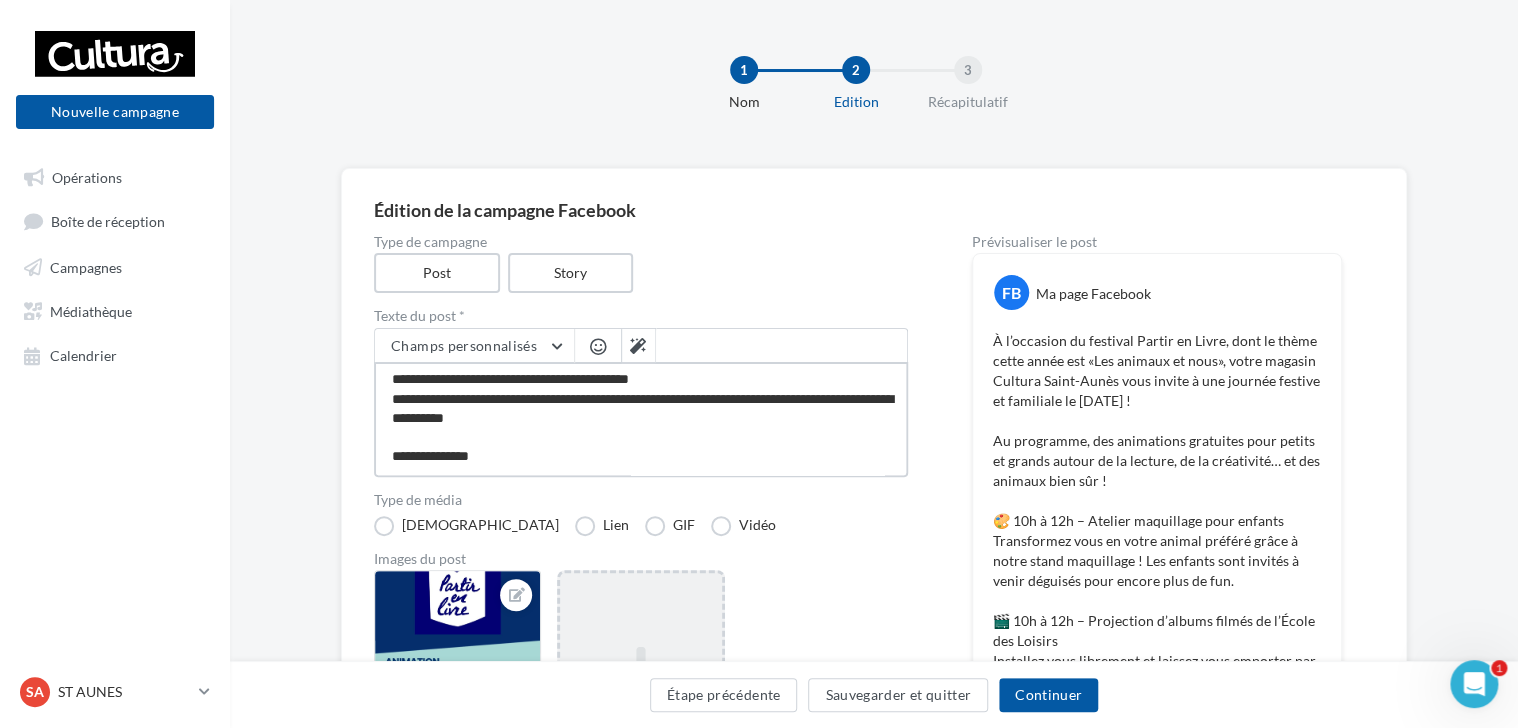 type on "**********" 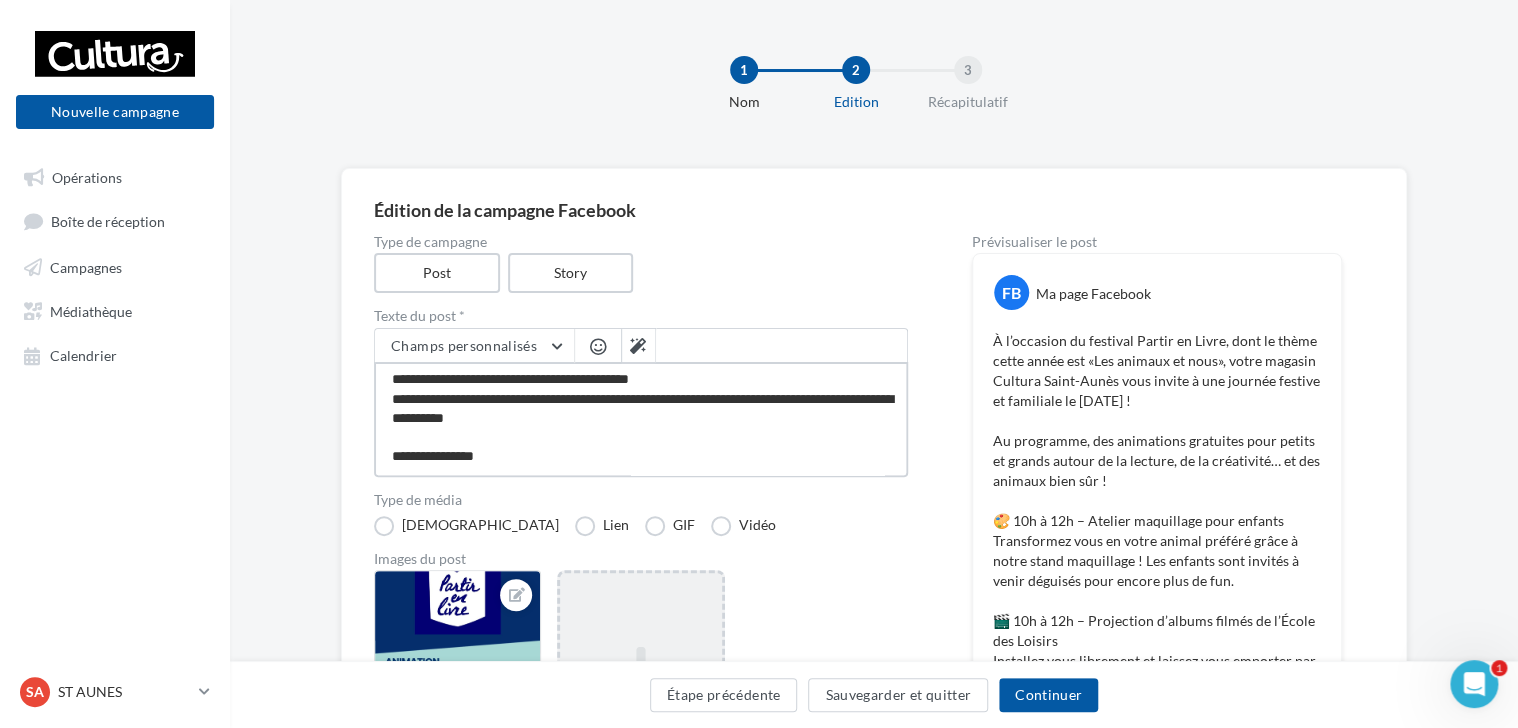 type on "**********" 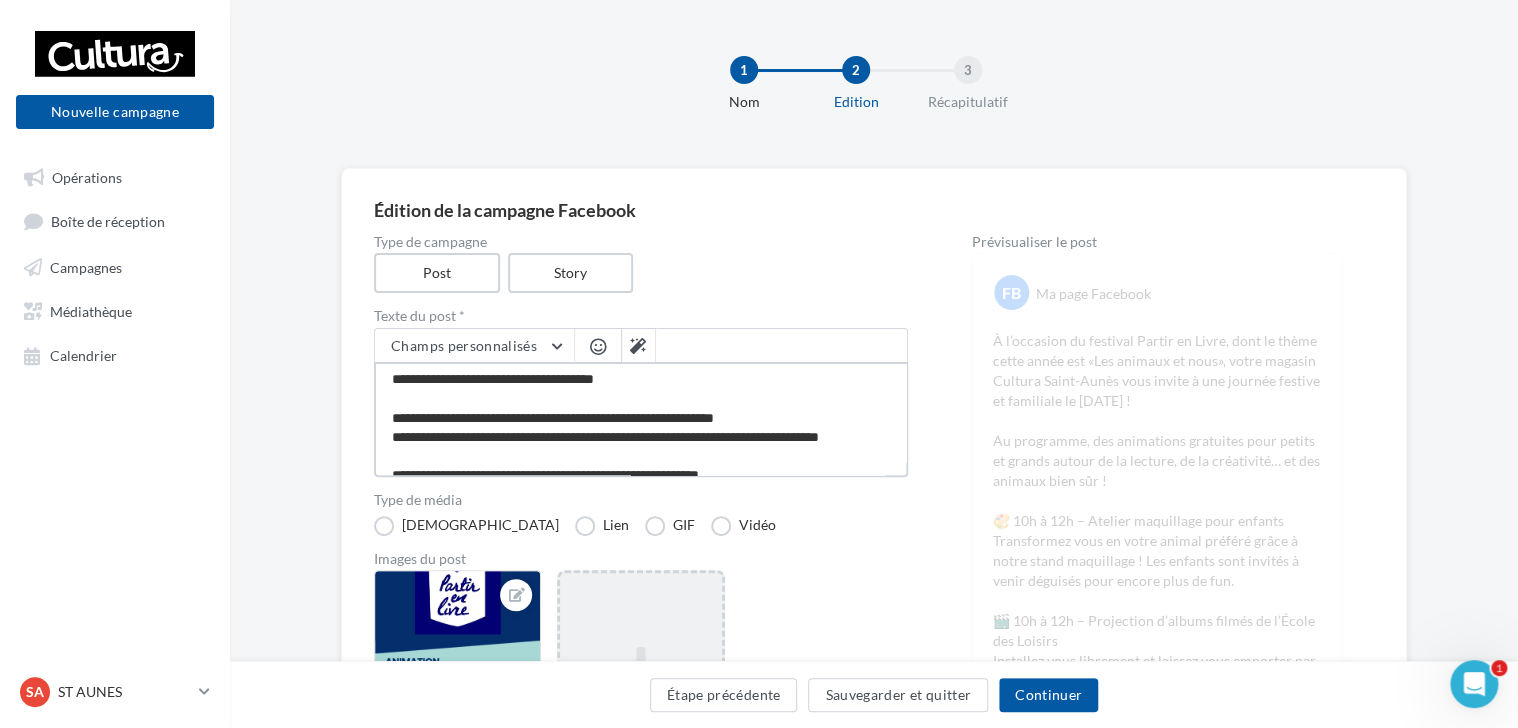 scroll, scrollTop: 56, scrollLeft: 0, axis: vertical 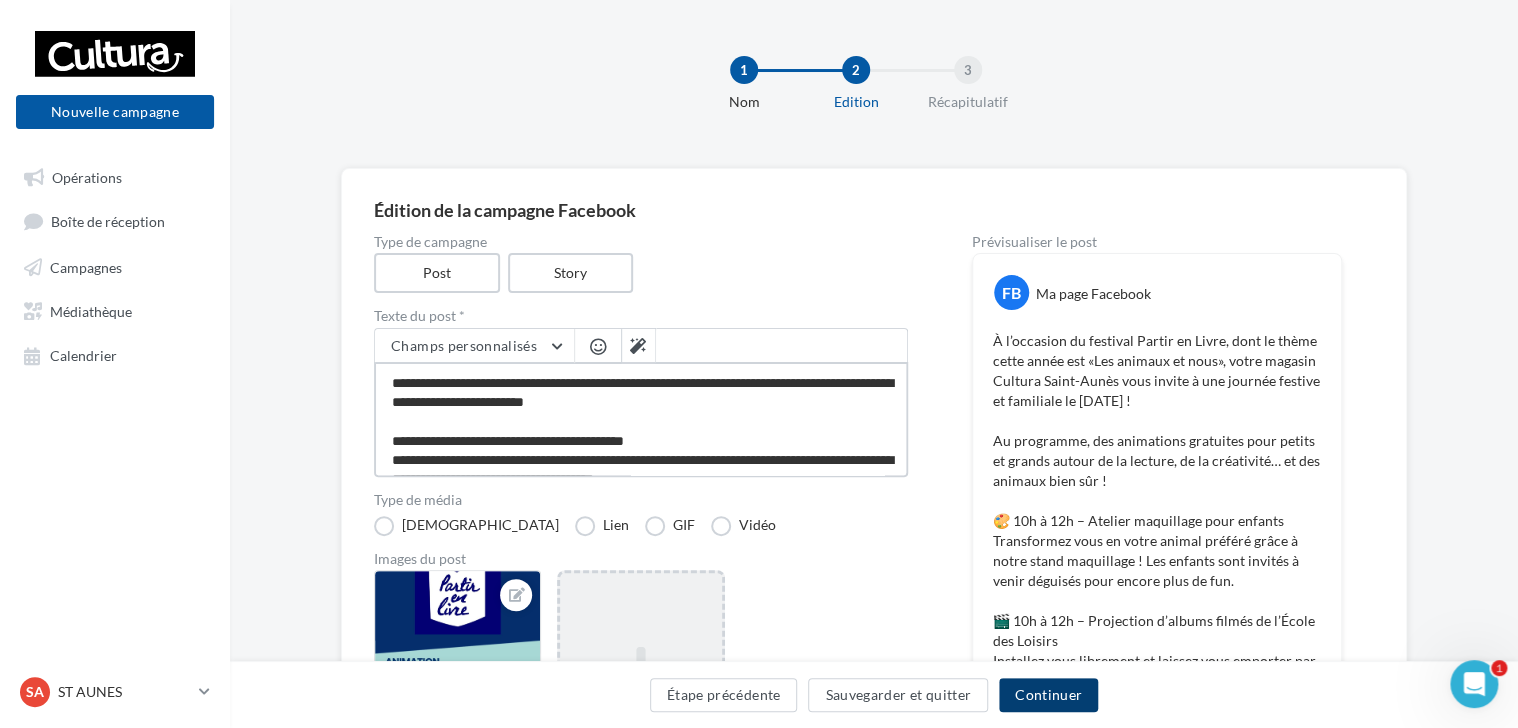 type on "**********" 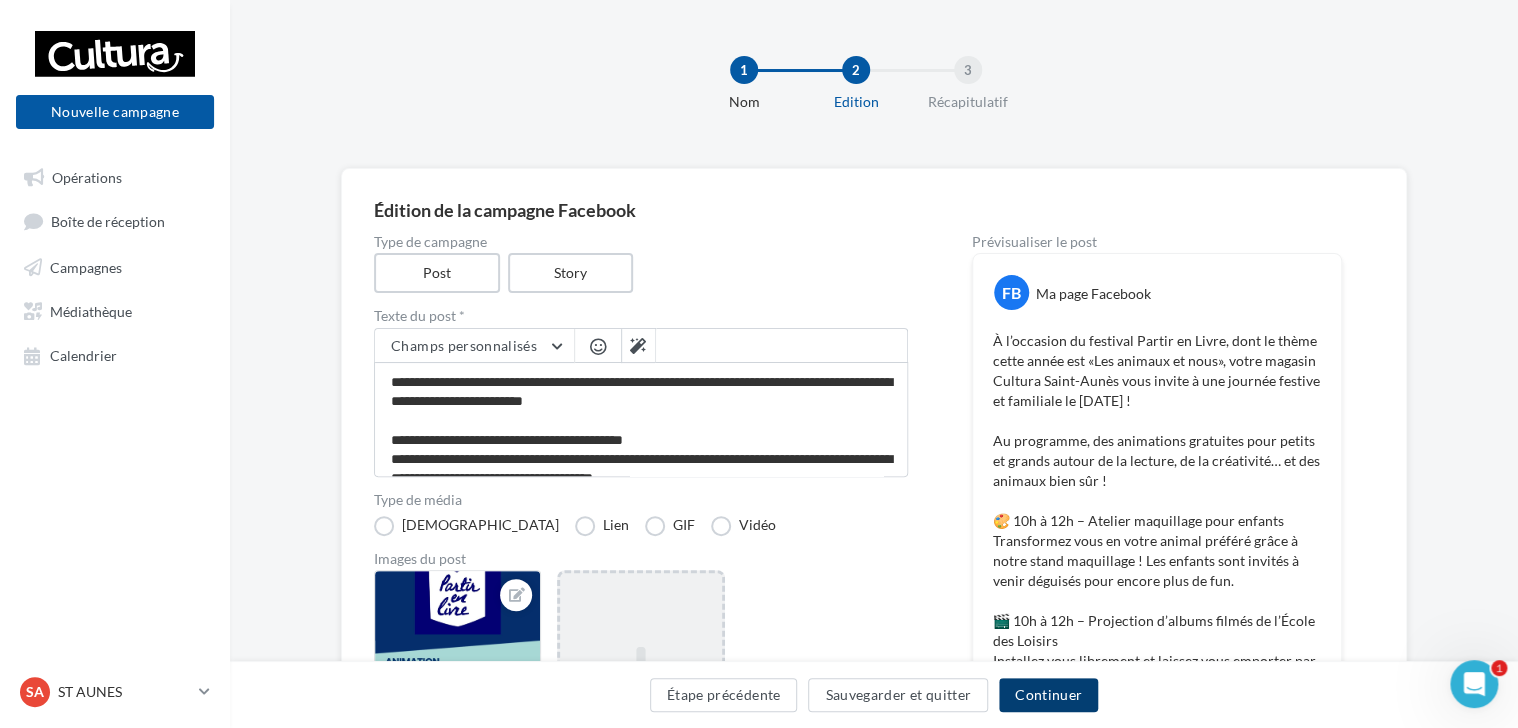 click on "Continuer" at bounding box center [1048, 695] 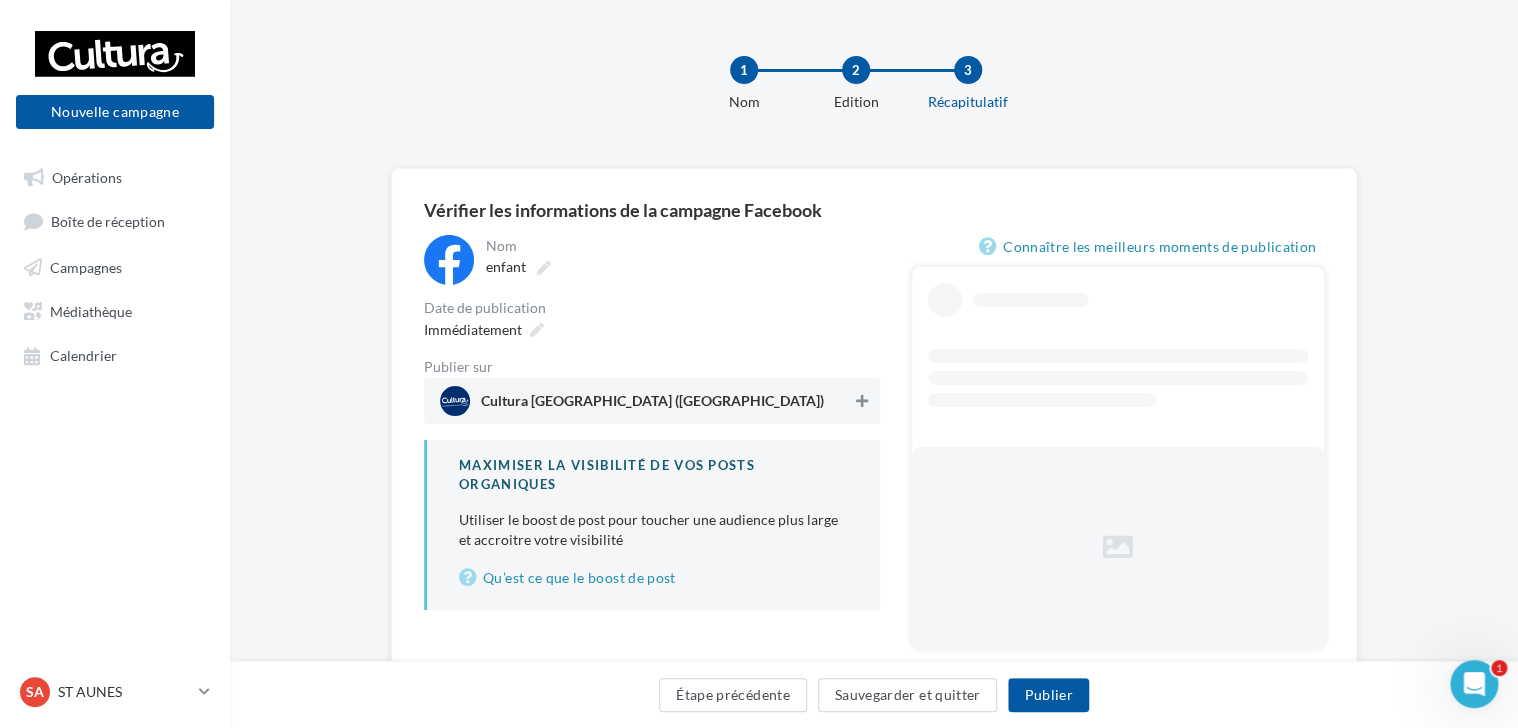 click at bounding box center [862, 401] 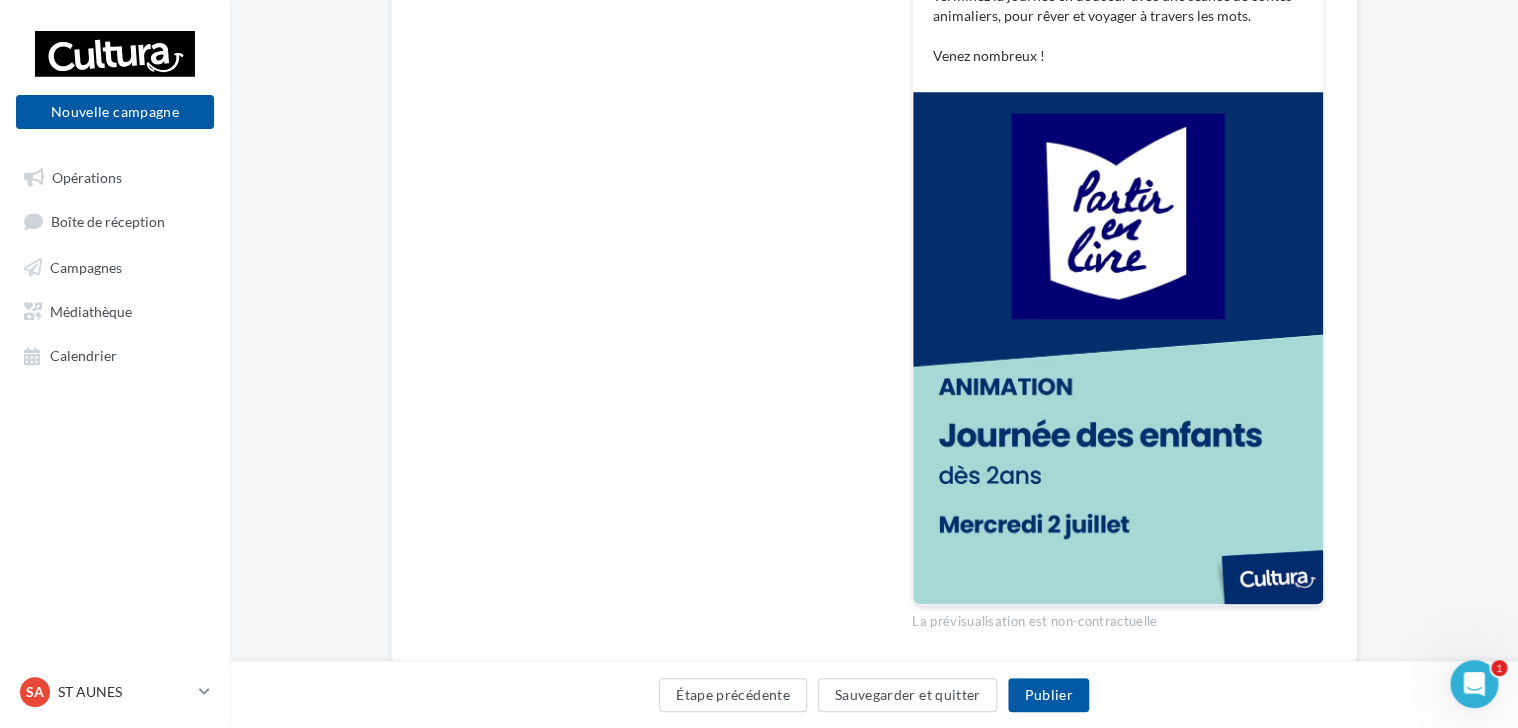scroll, scrollTop: 900, scrollLeft: 0, axis: vertical 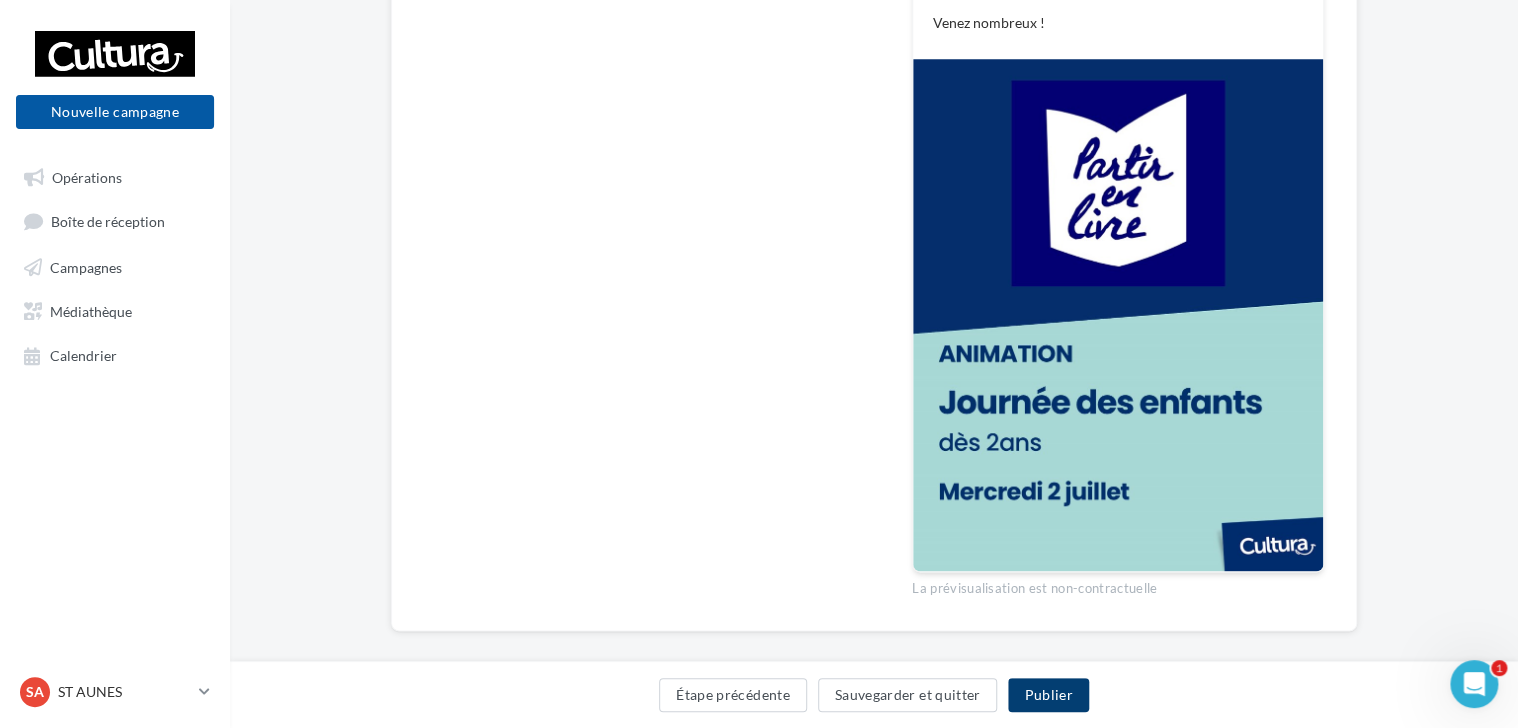 click on "Publier" at bounding box center [1048, 695] 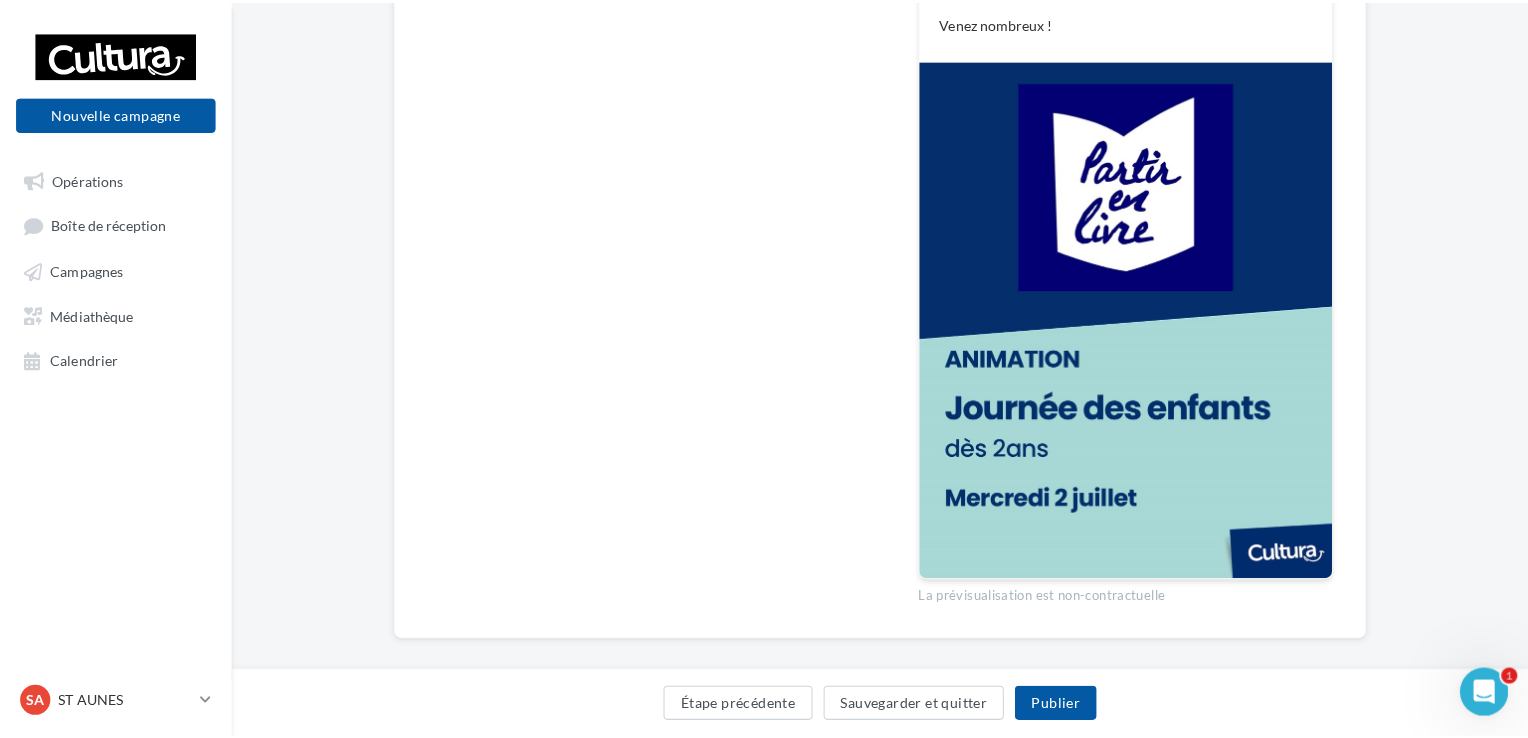 scroll, scrollTop: 902, scrollLeft: 0, axis: vertical 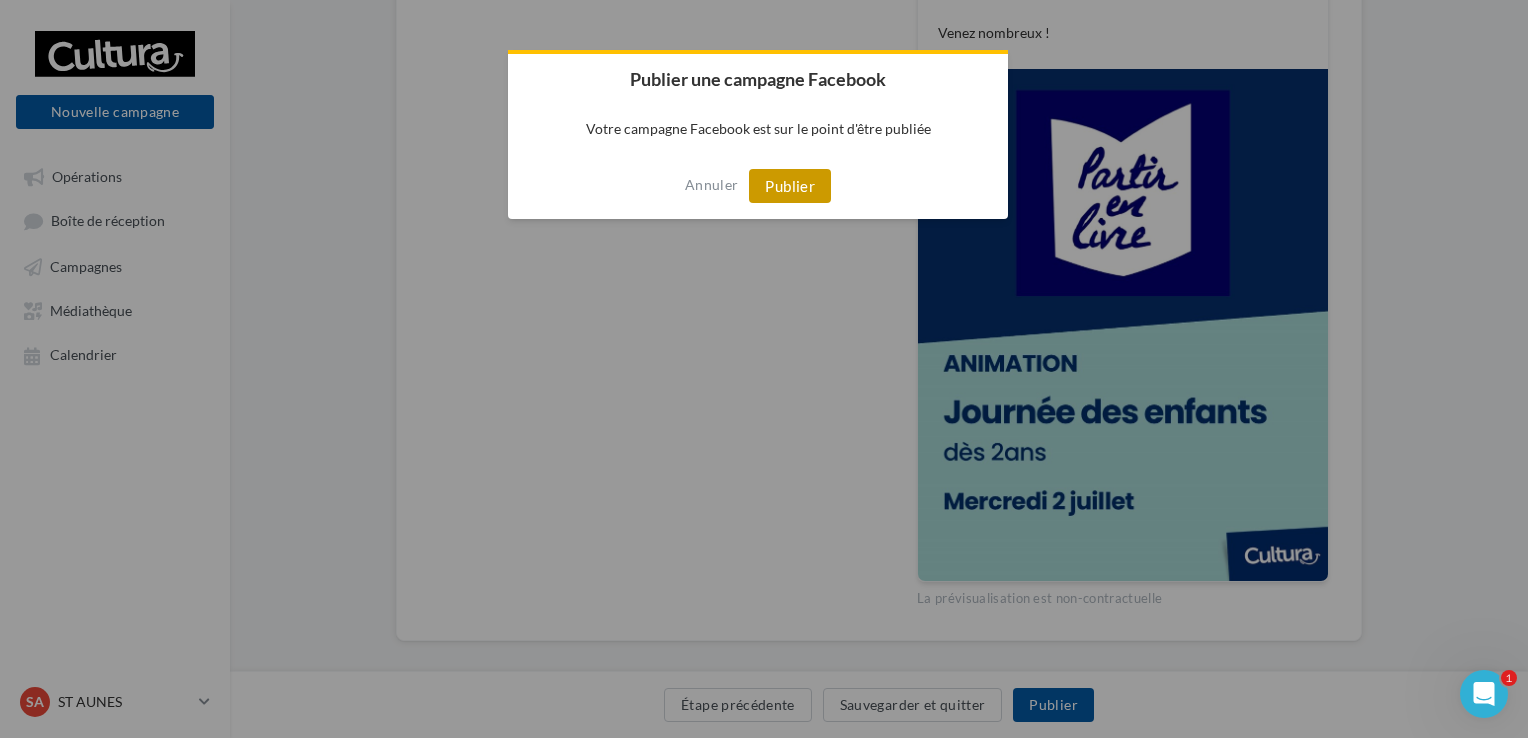 click on "Publier" at bounding box center (790, 186) 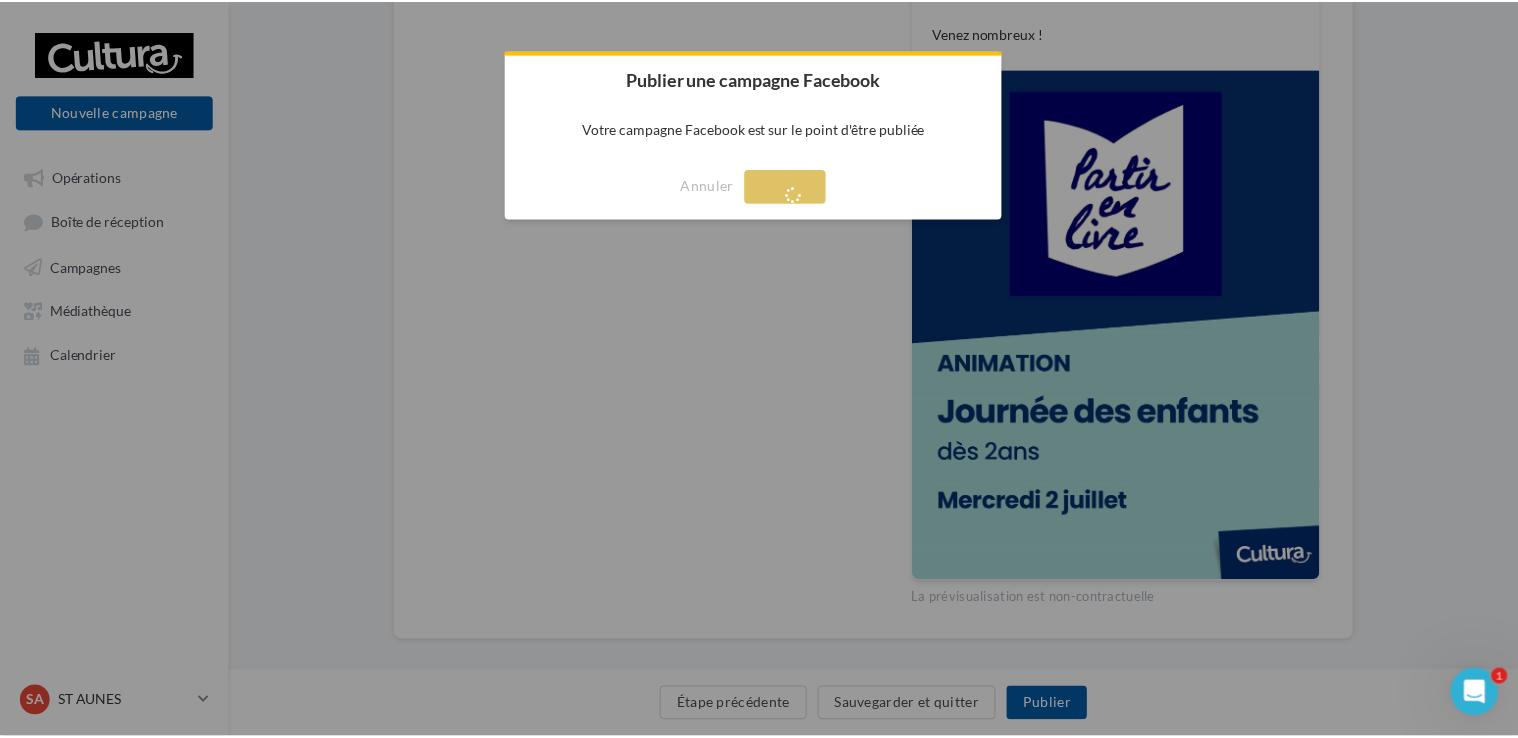 scroll, scrollTop: 32, scrollLeft: 0, axis: vertical 